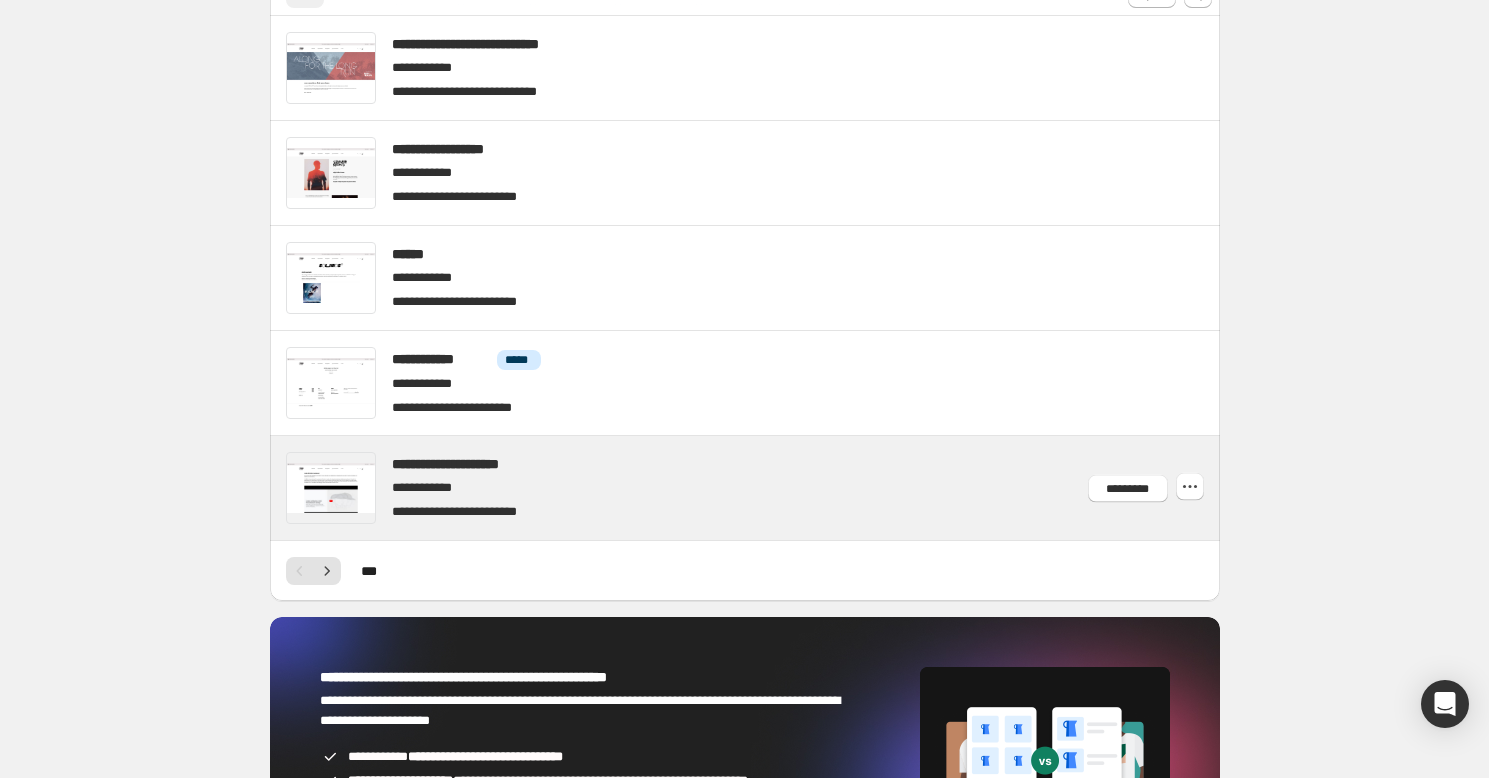 scroll, scrollTop: 1491, scrollLeft: 0, axis: vertical 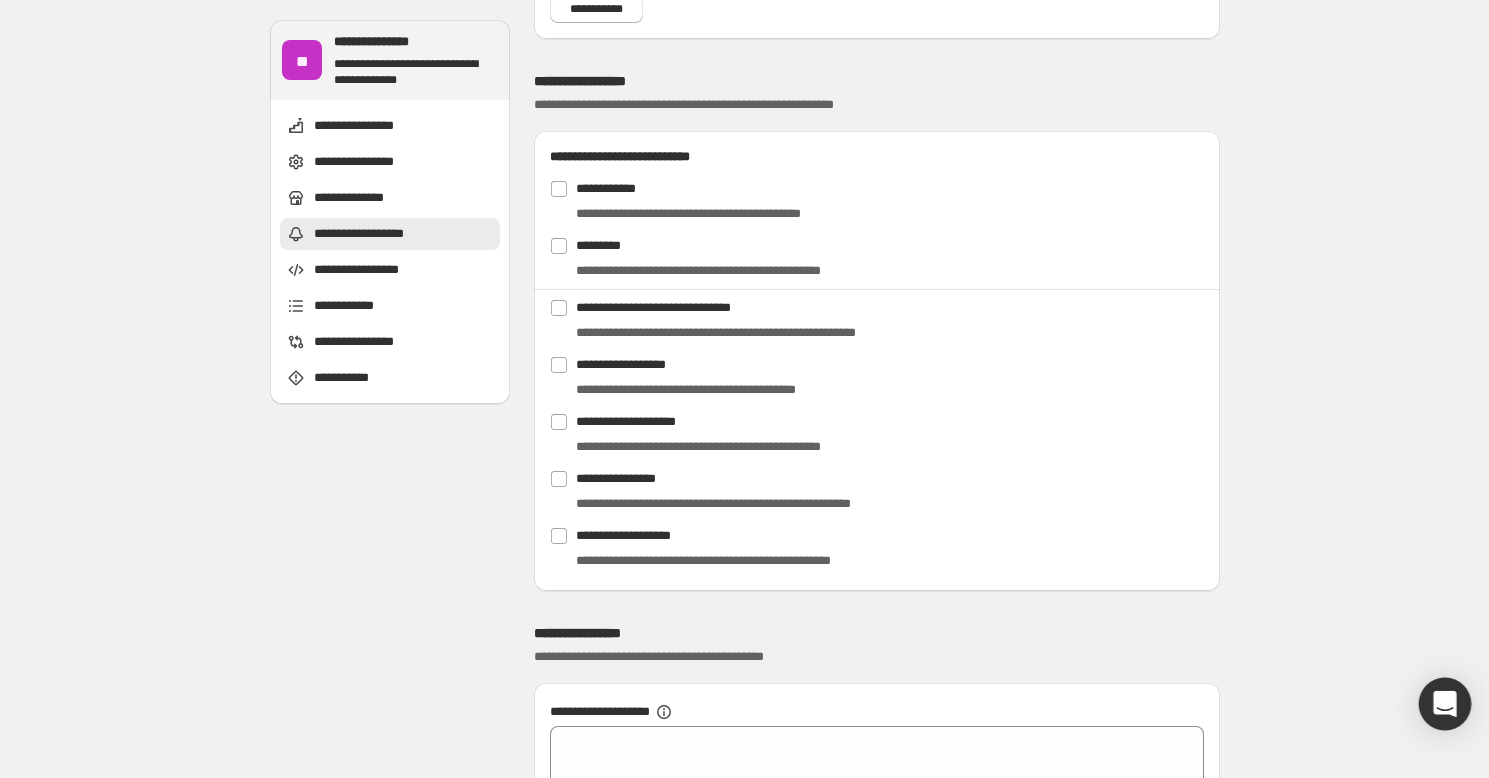 click at bounding box center [1445, 704] 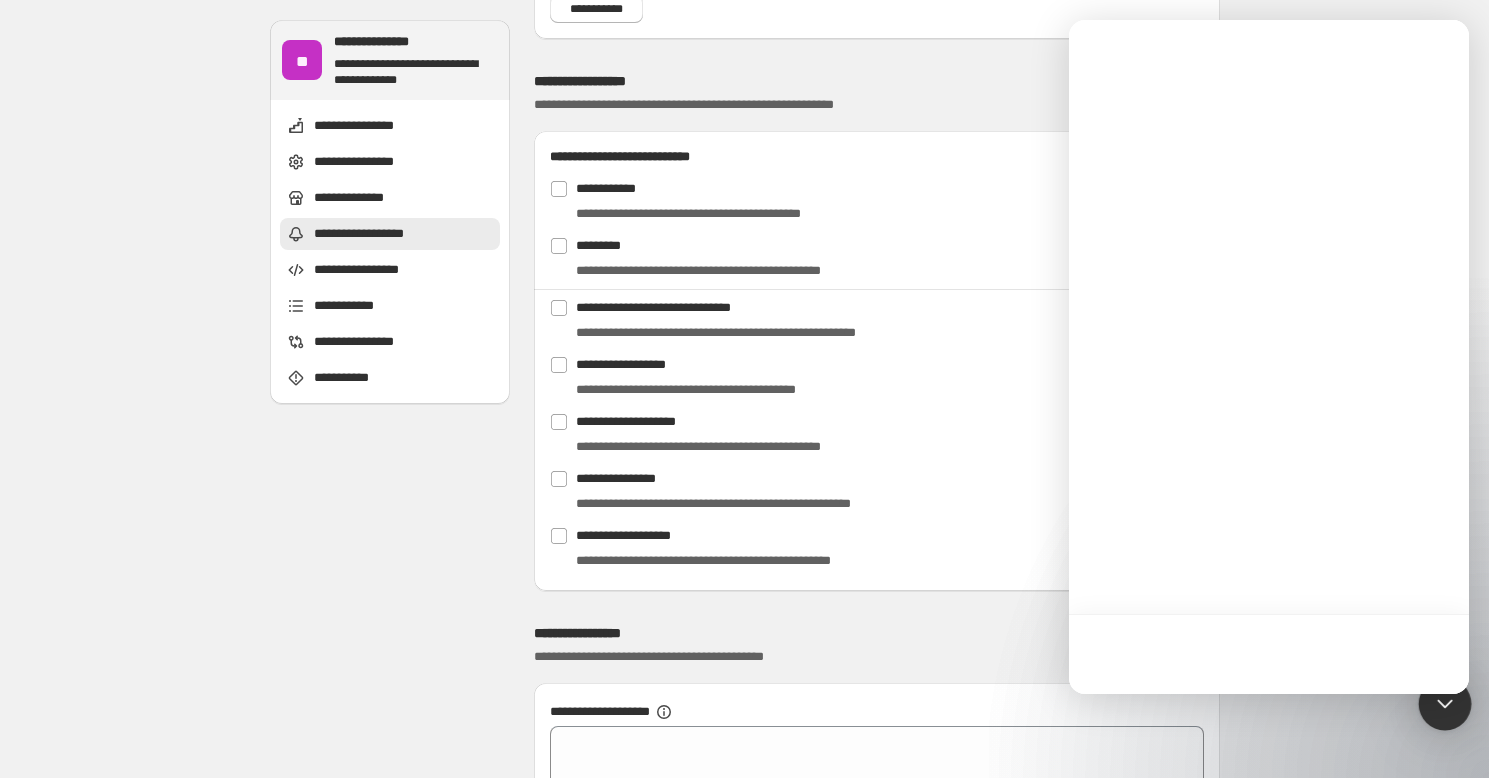 scroll, scrollTop: 0, scrollLeft: 0, axis: both 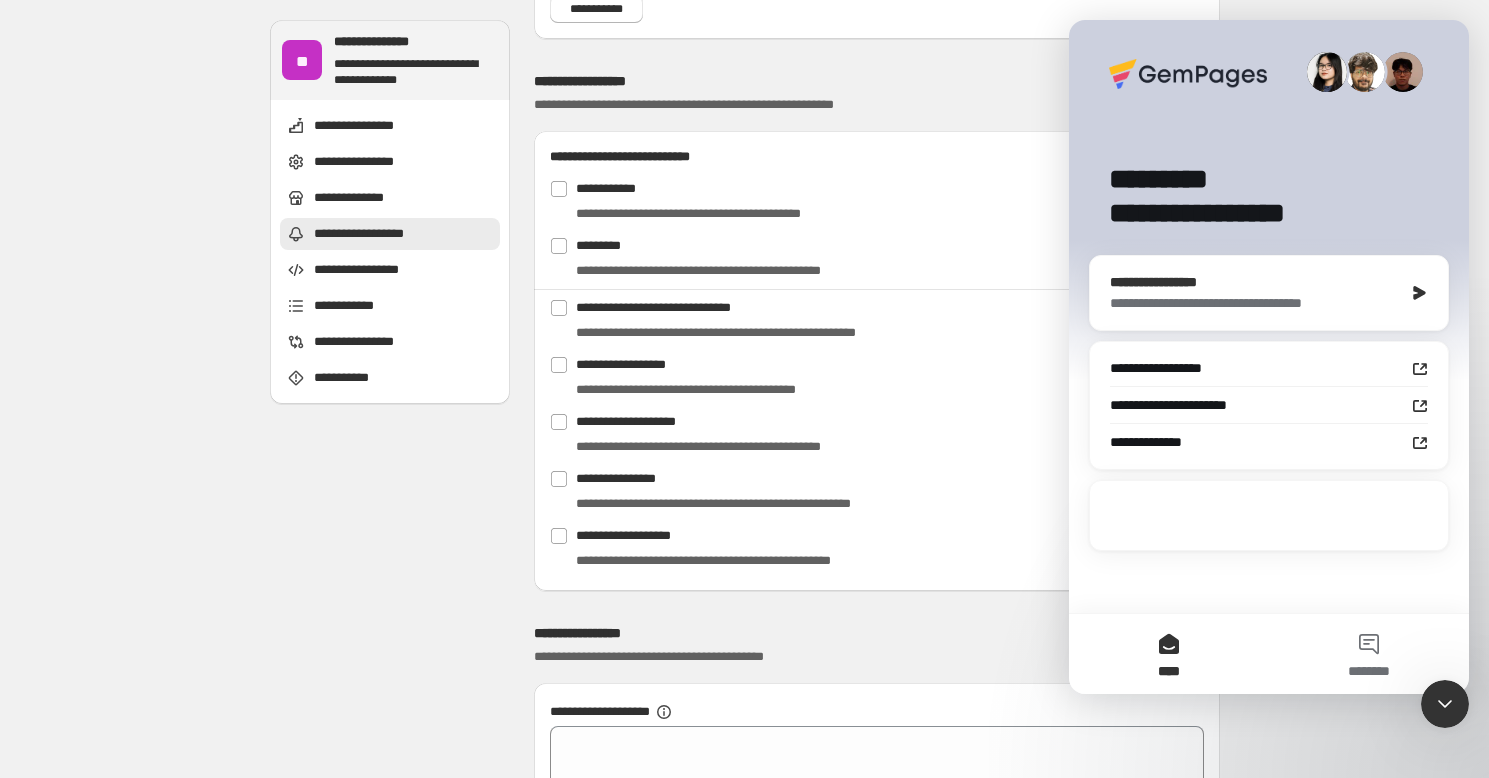 click on "**********" at bounding box center (1256, 303) 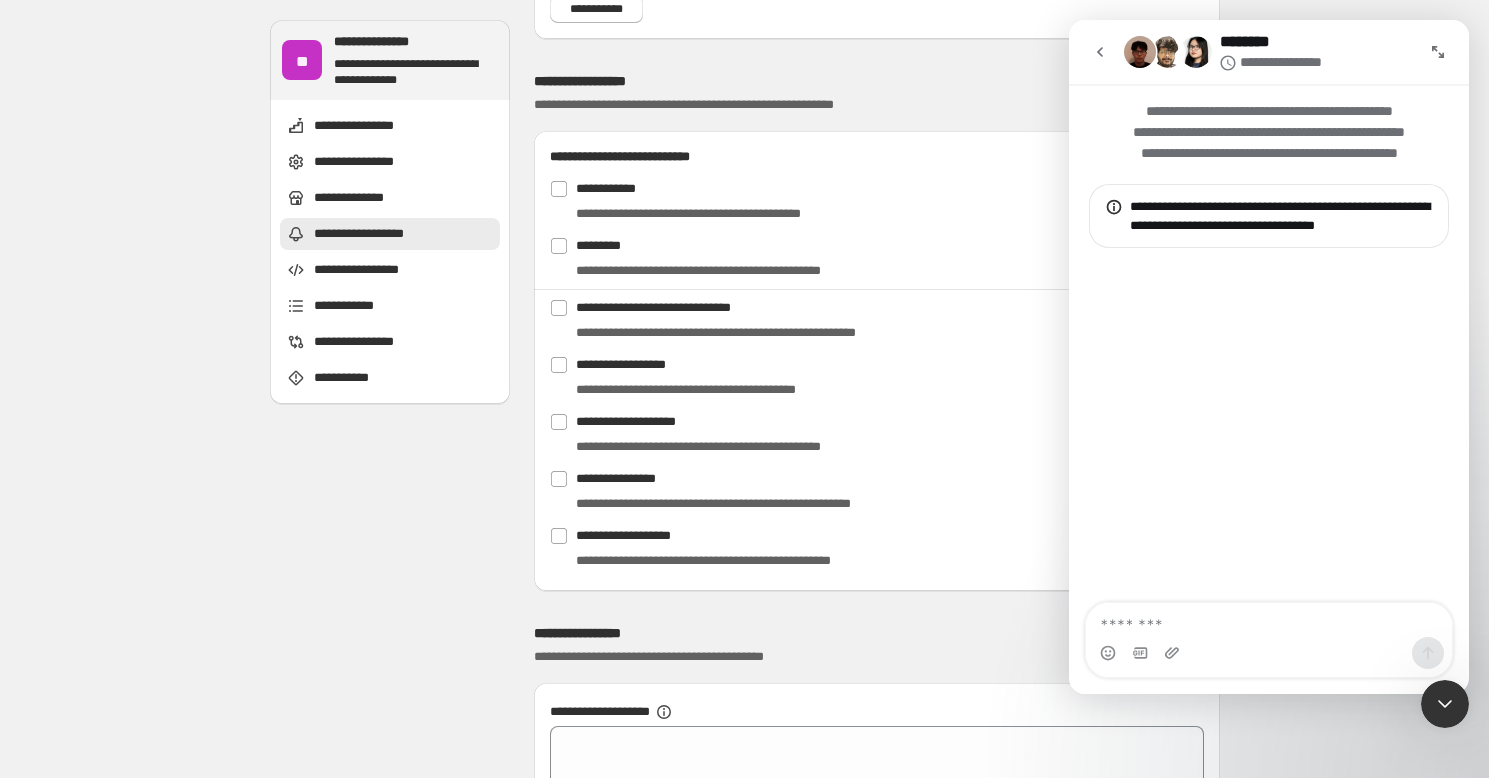 click at bounding box center (1269, 620) 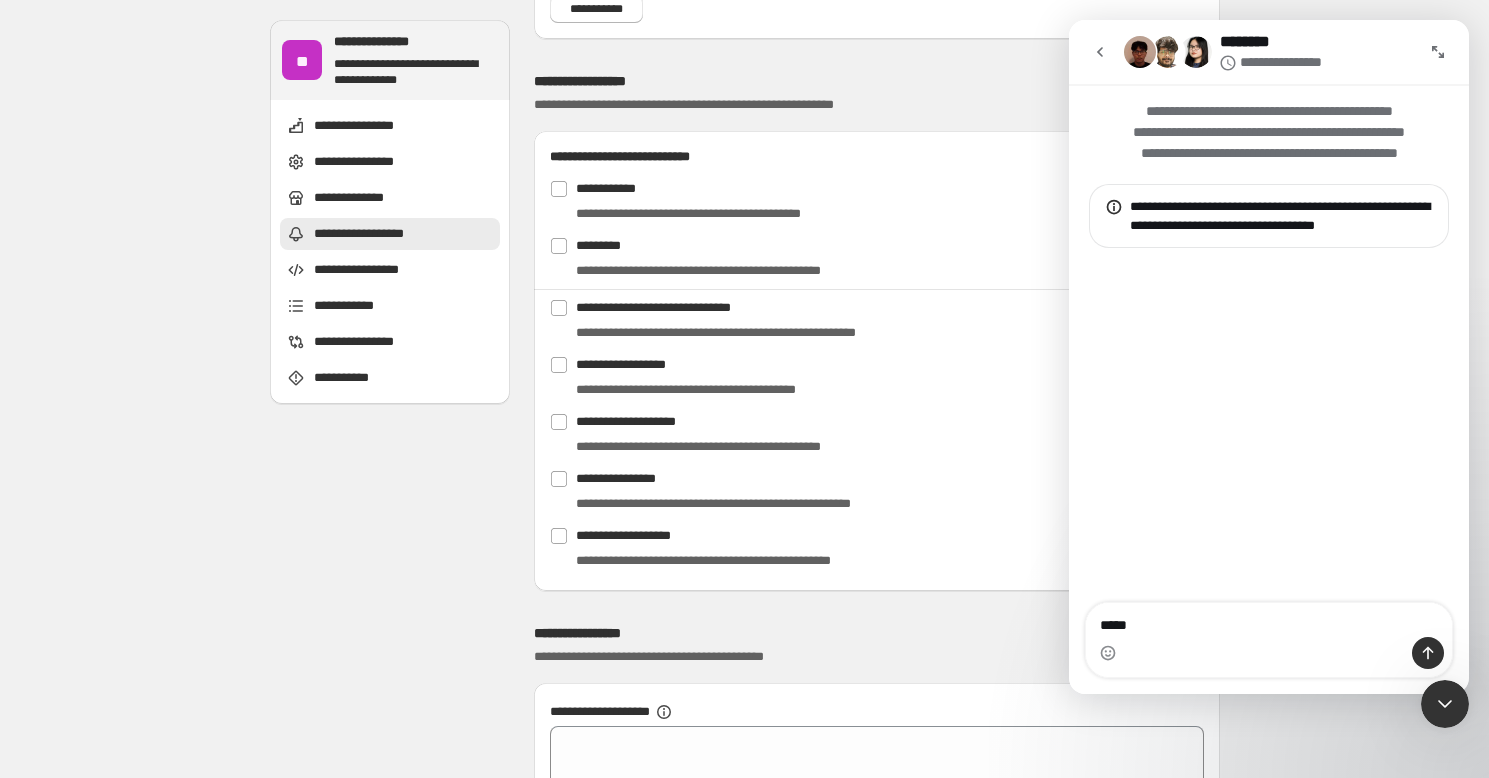 type on "*****" 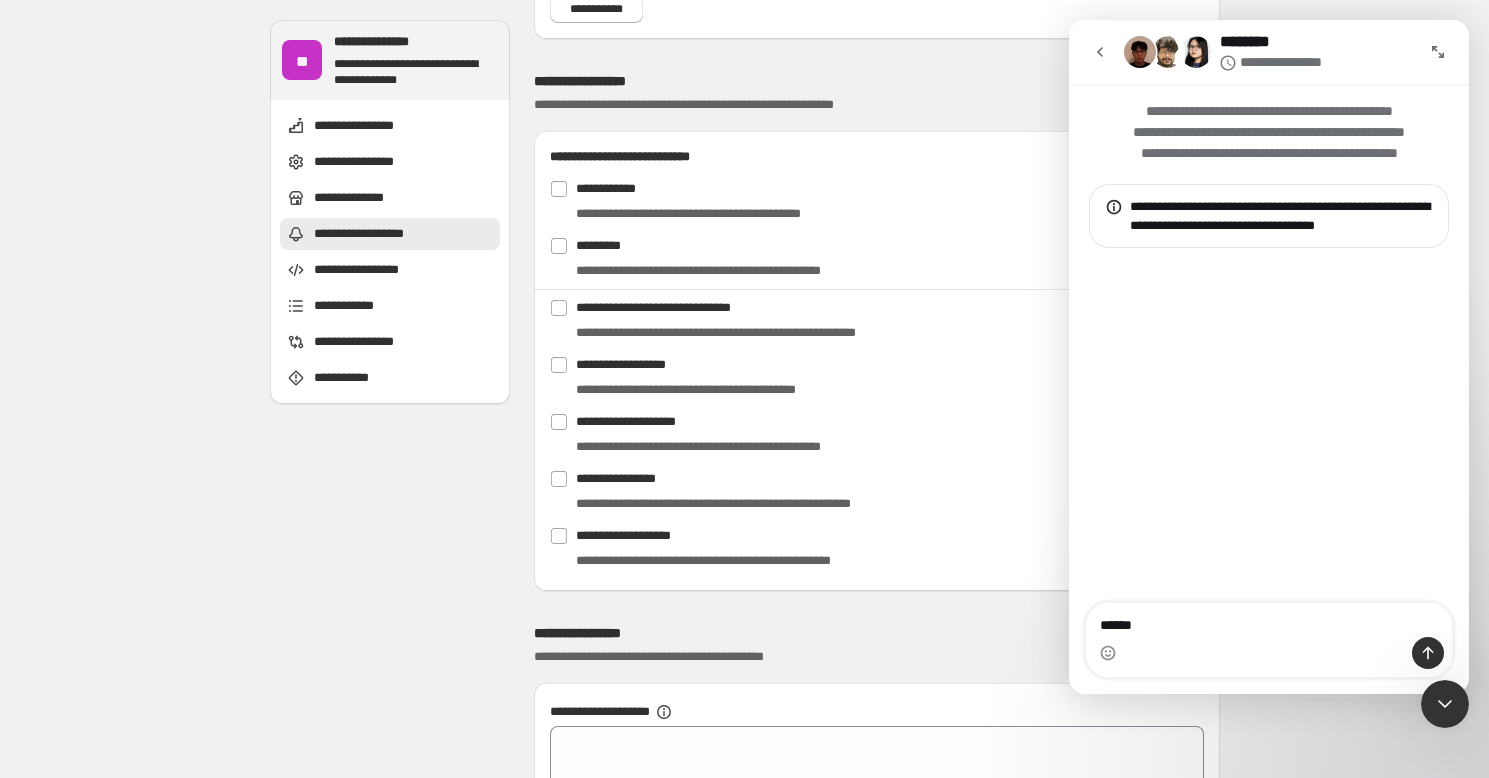 type 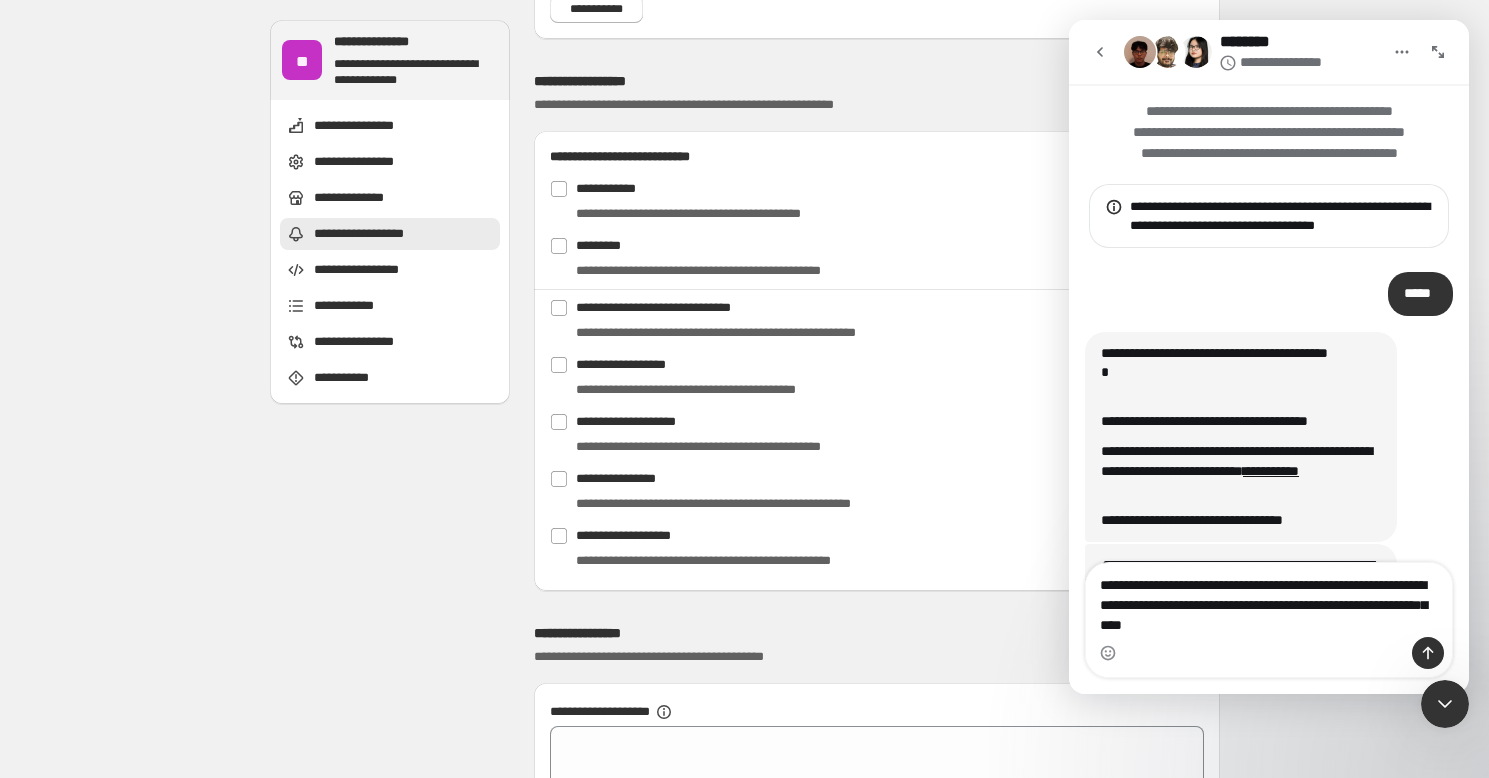 type on "**********" 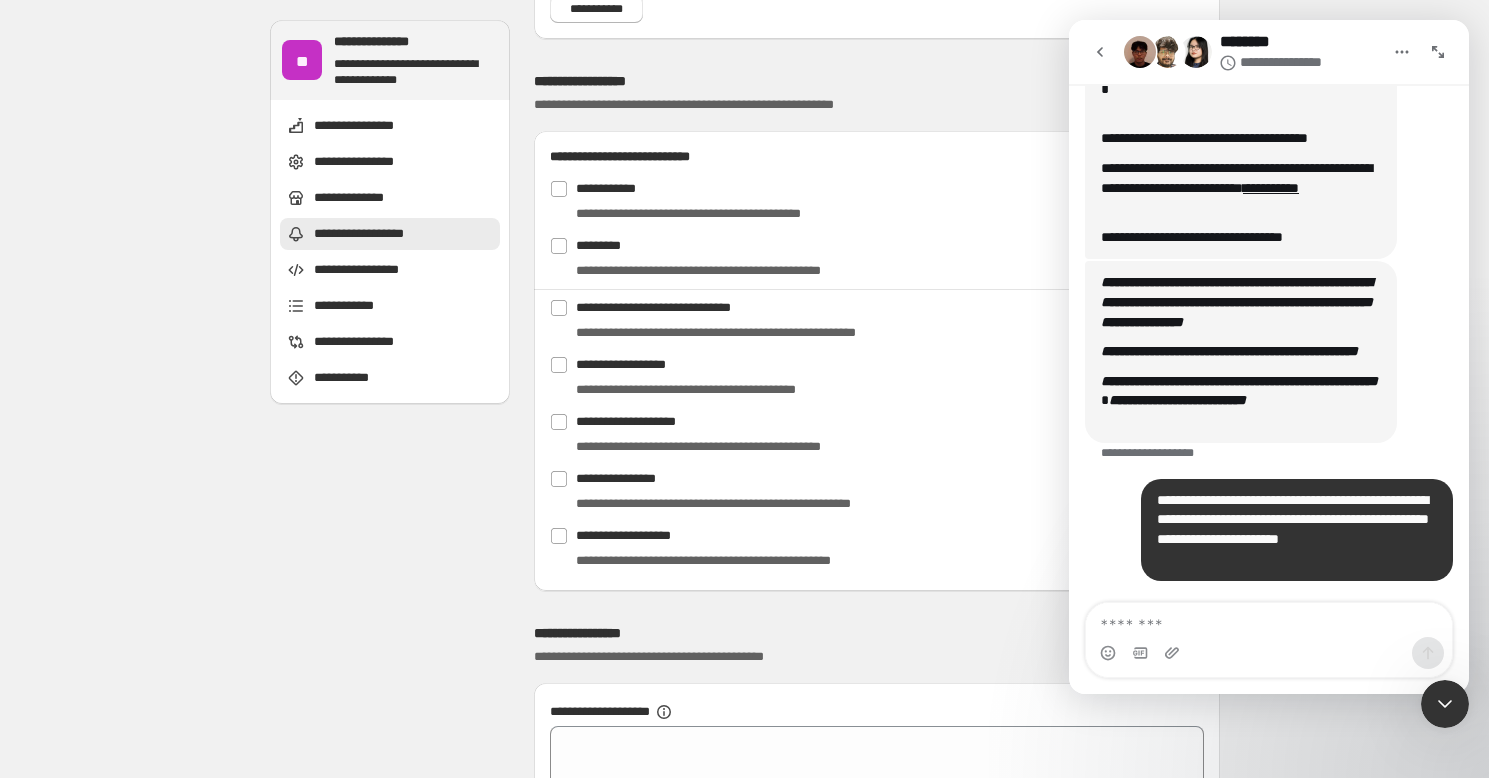 scroll, scrollTop: 322, scrollLeft: 0, axis: vertical 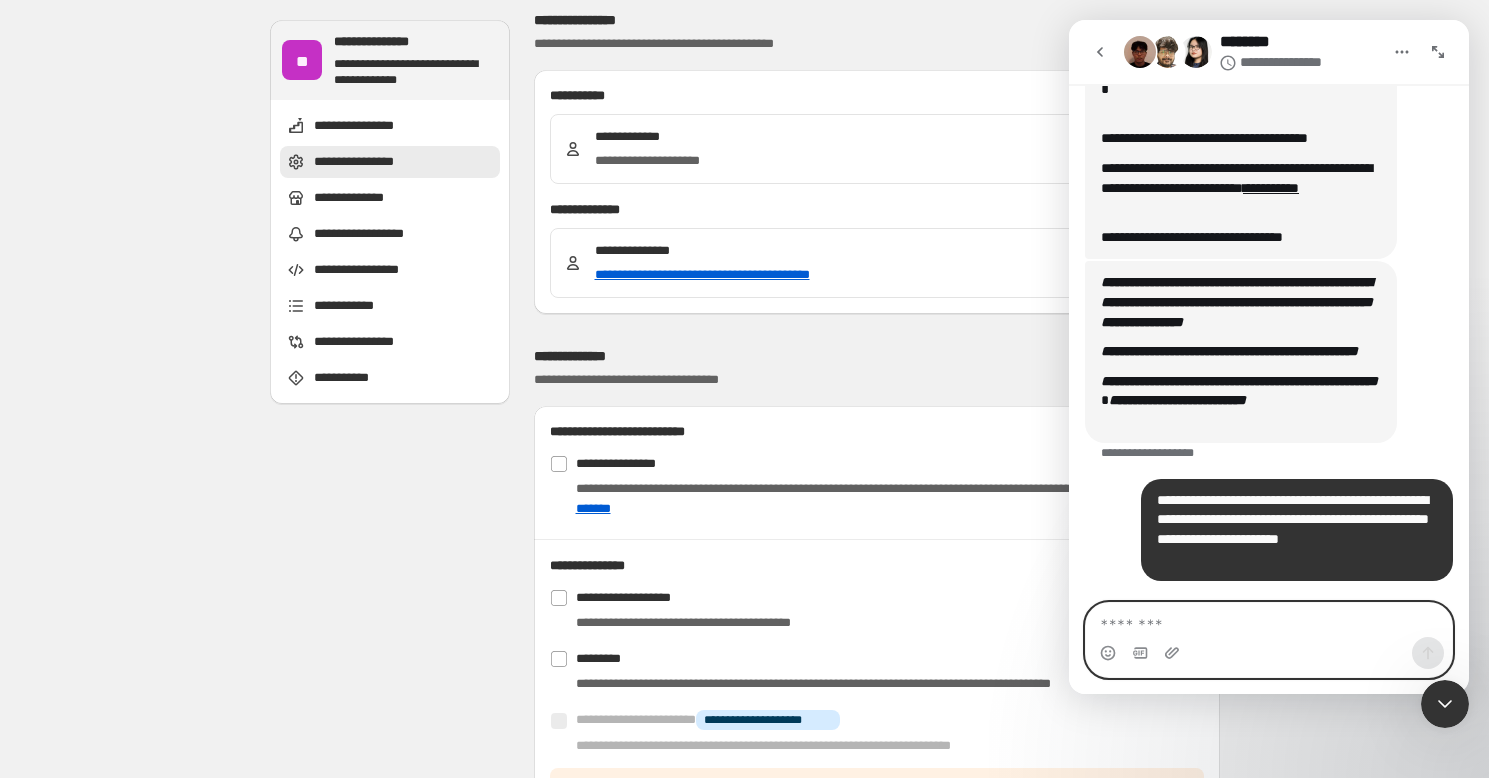 click at bounding box center [1269, 620] 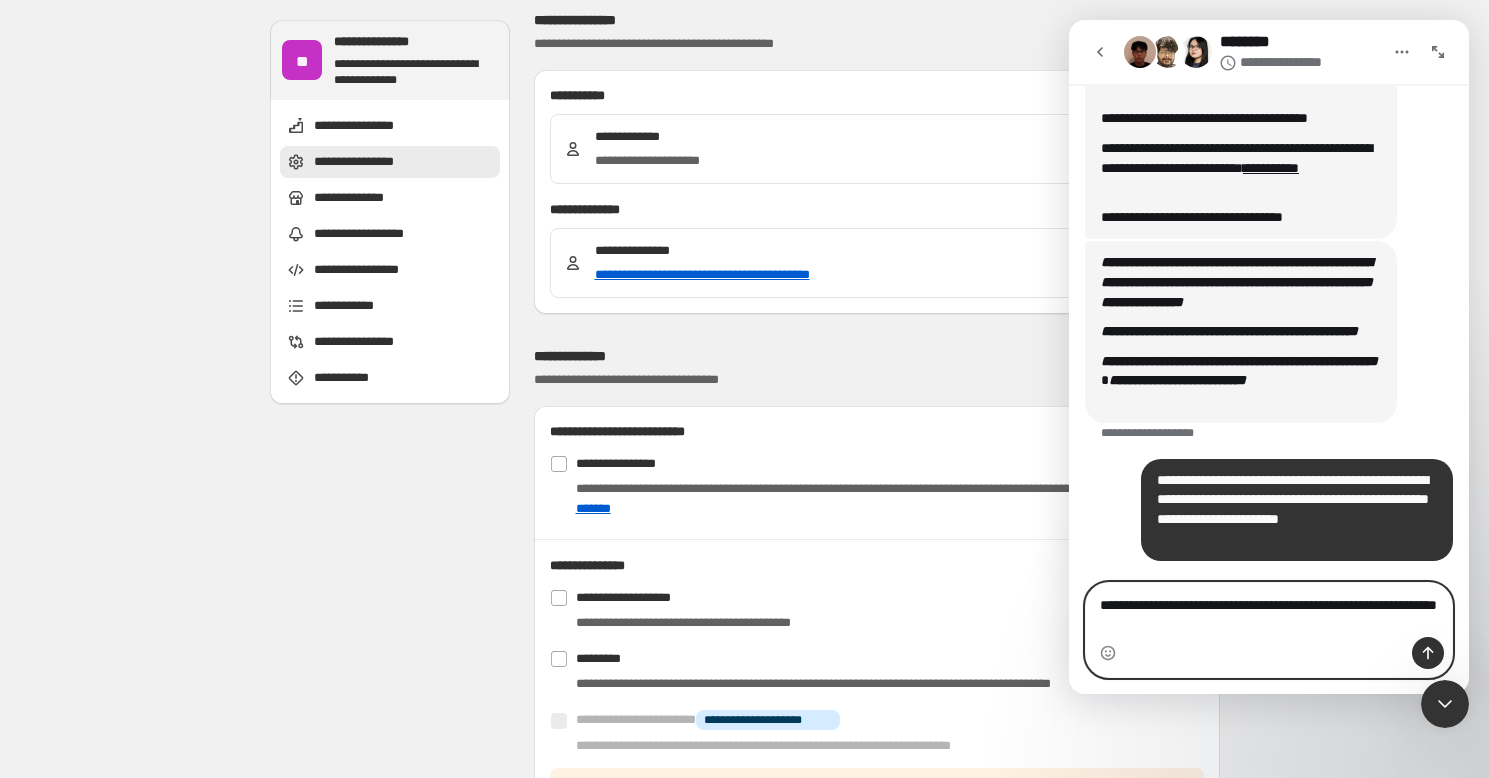 scroll, scrollTop: 342, scrollLeft: 0, axis: vertical 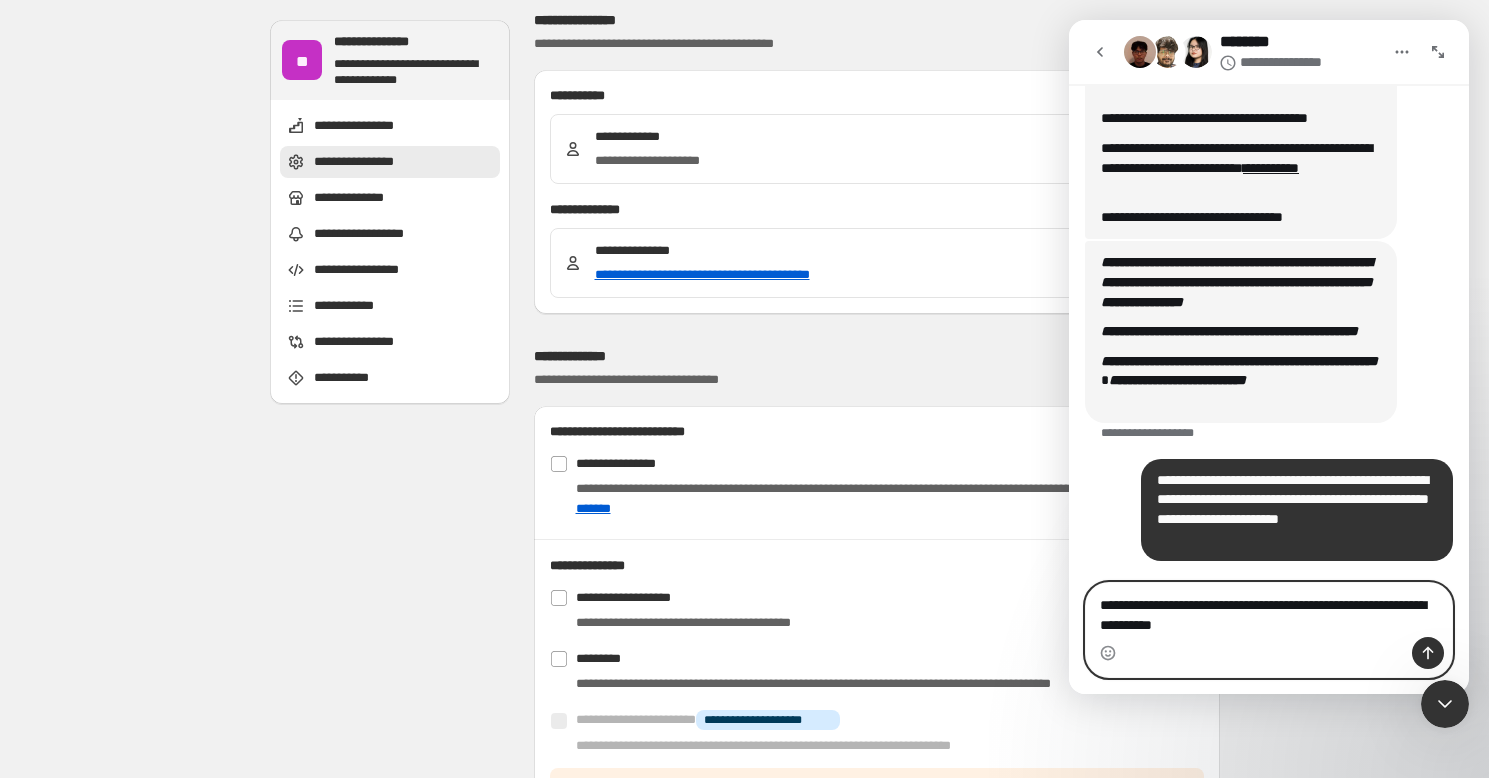 click on "**********" at bounding box center [1269, 610] 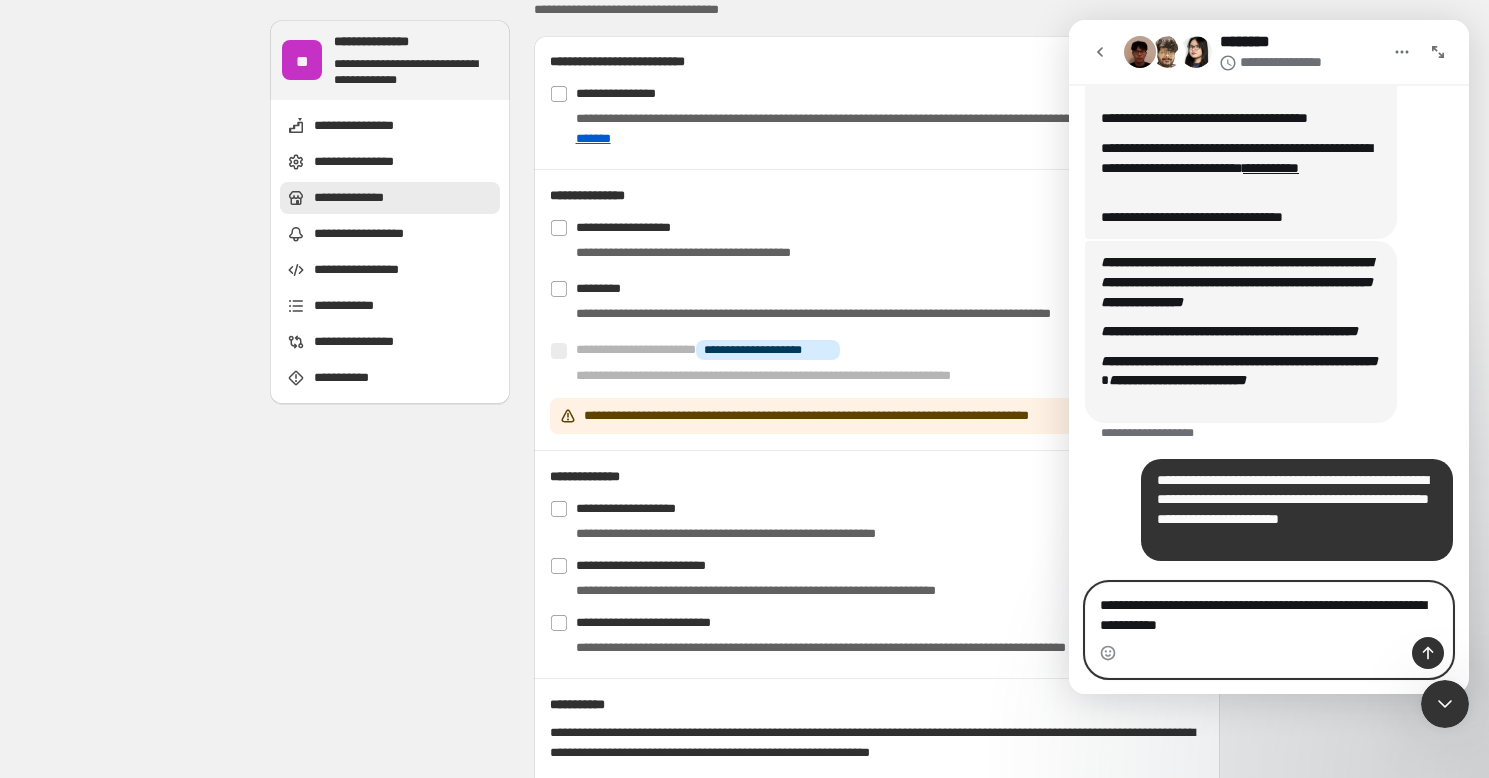 scroll, scrollTop: 662, scrollLeft: 0, axis: vertical 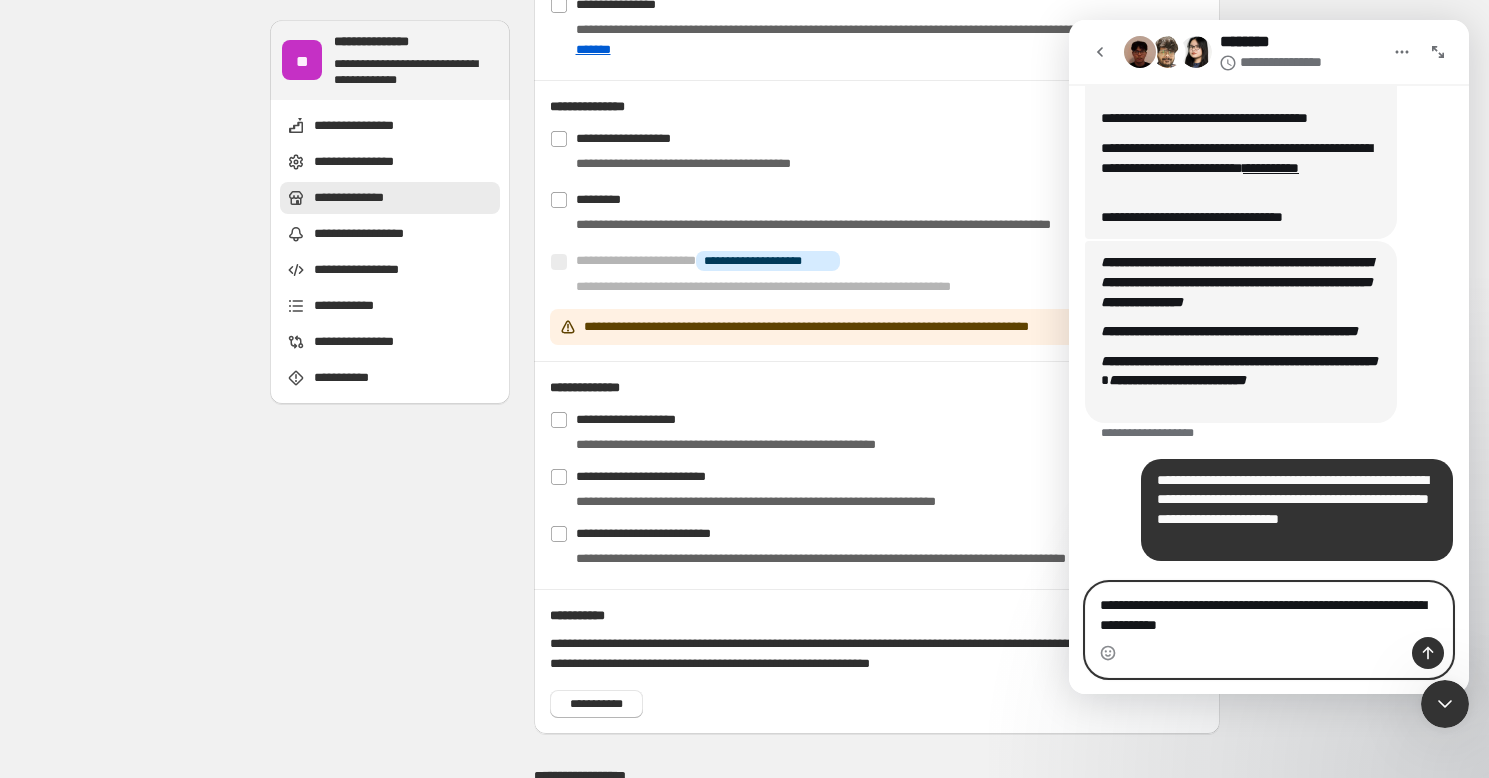 click on "**********" at bounding box center [1269, 610] 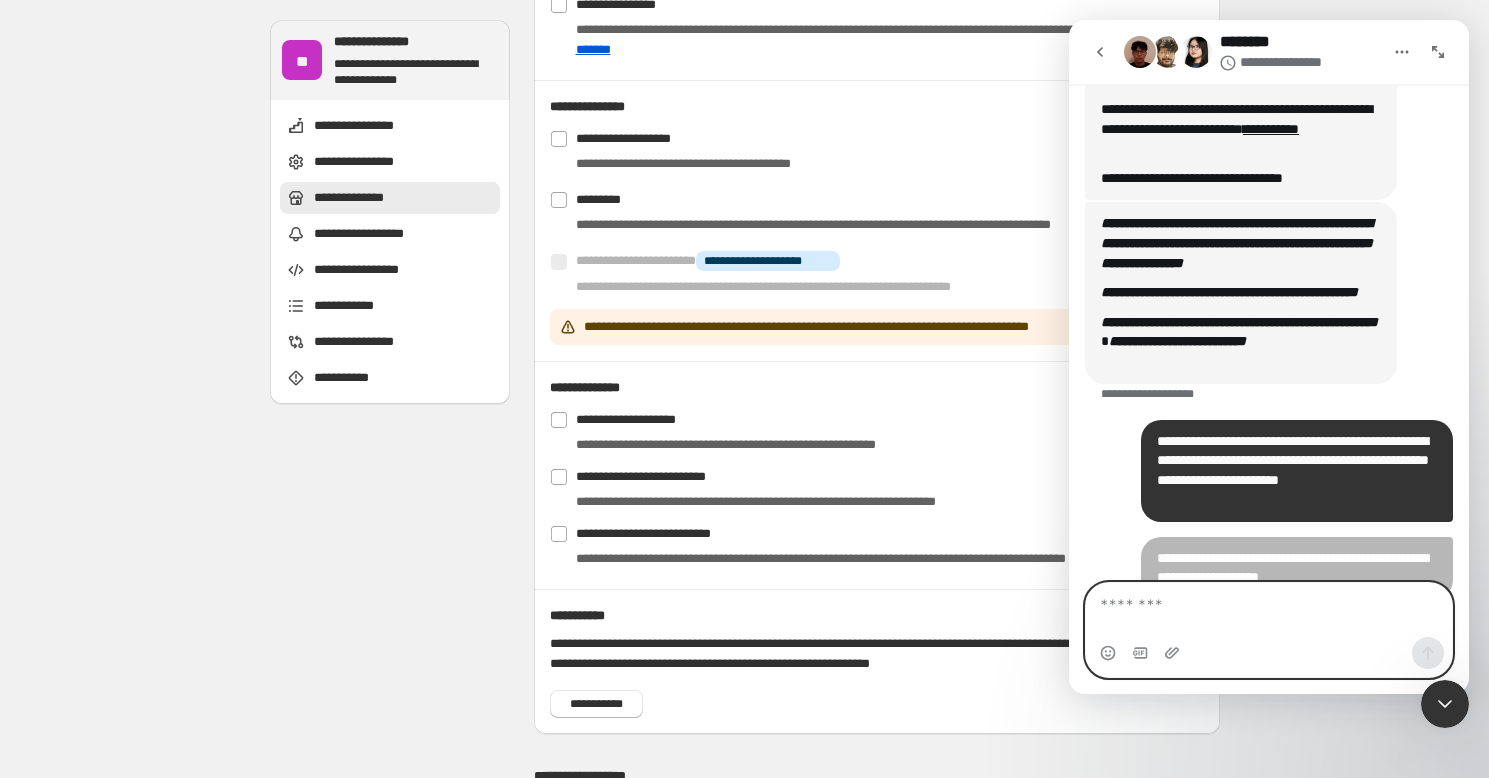 scroll, scrollTop: 387, scrollLeft: 0, axis: vertical 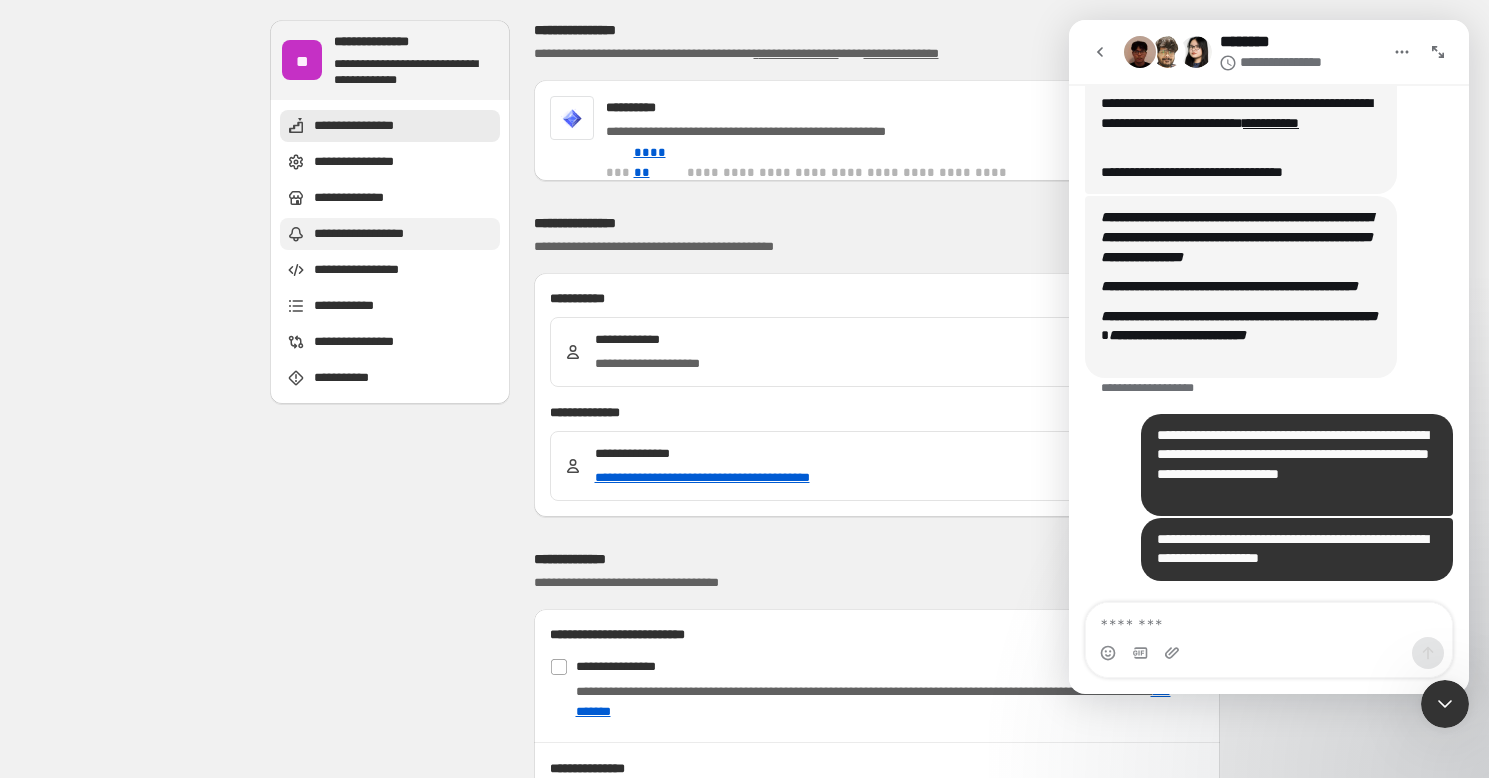 click on "**********" at bounding box center [368, 234] 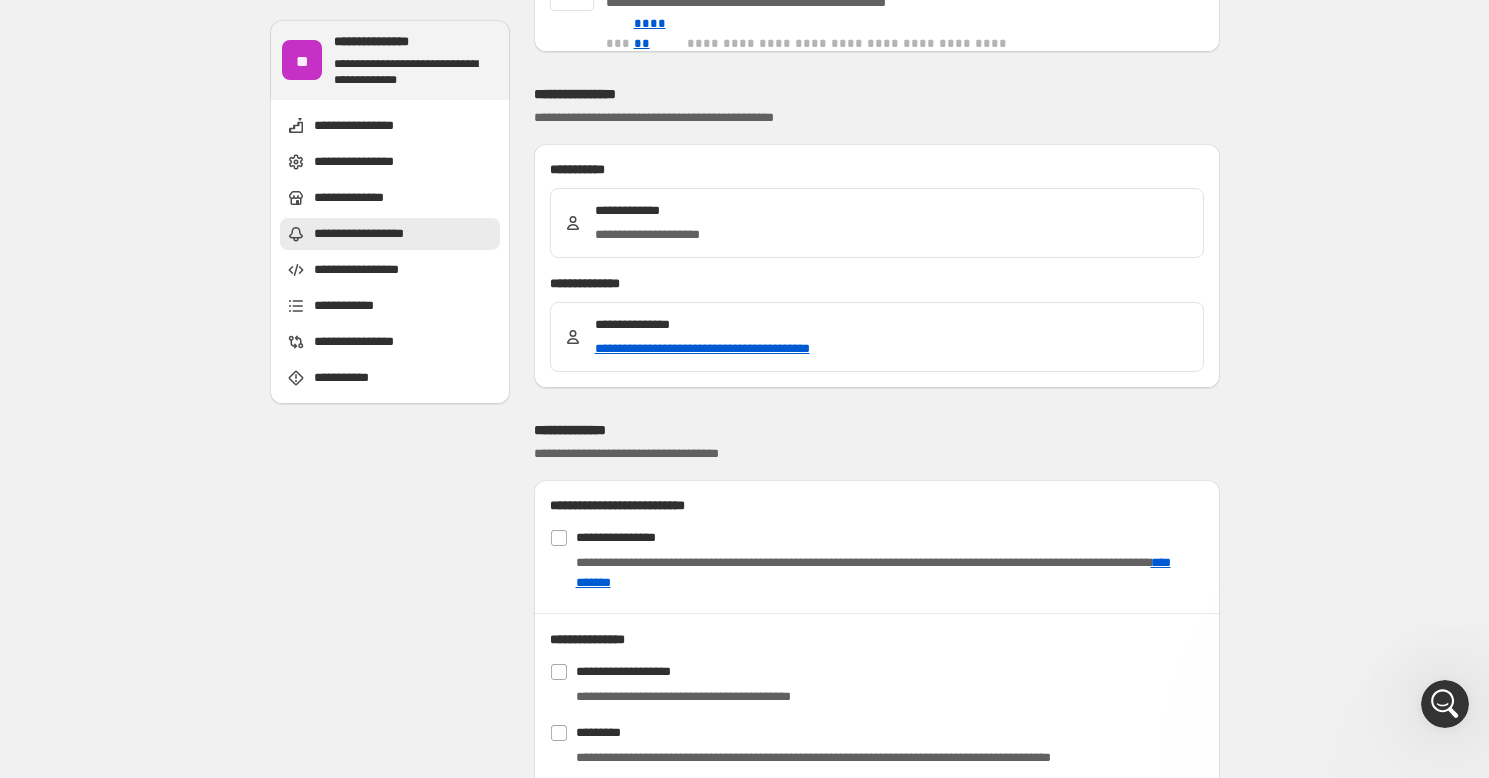 scroll, scrollTop: 844, scrollLeft: 0, axis: vertical 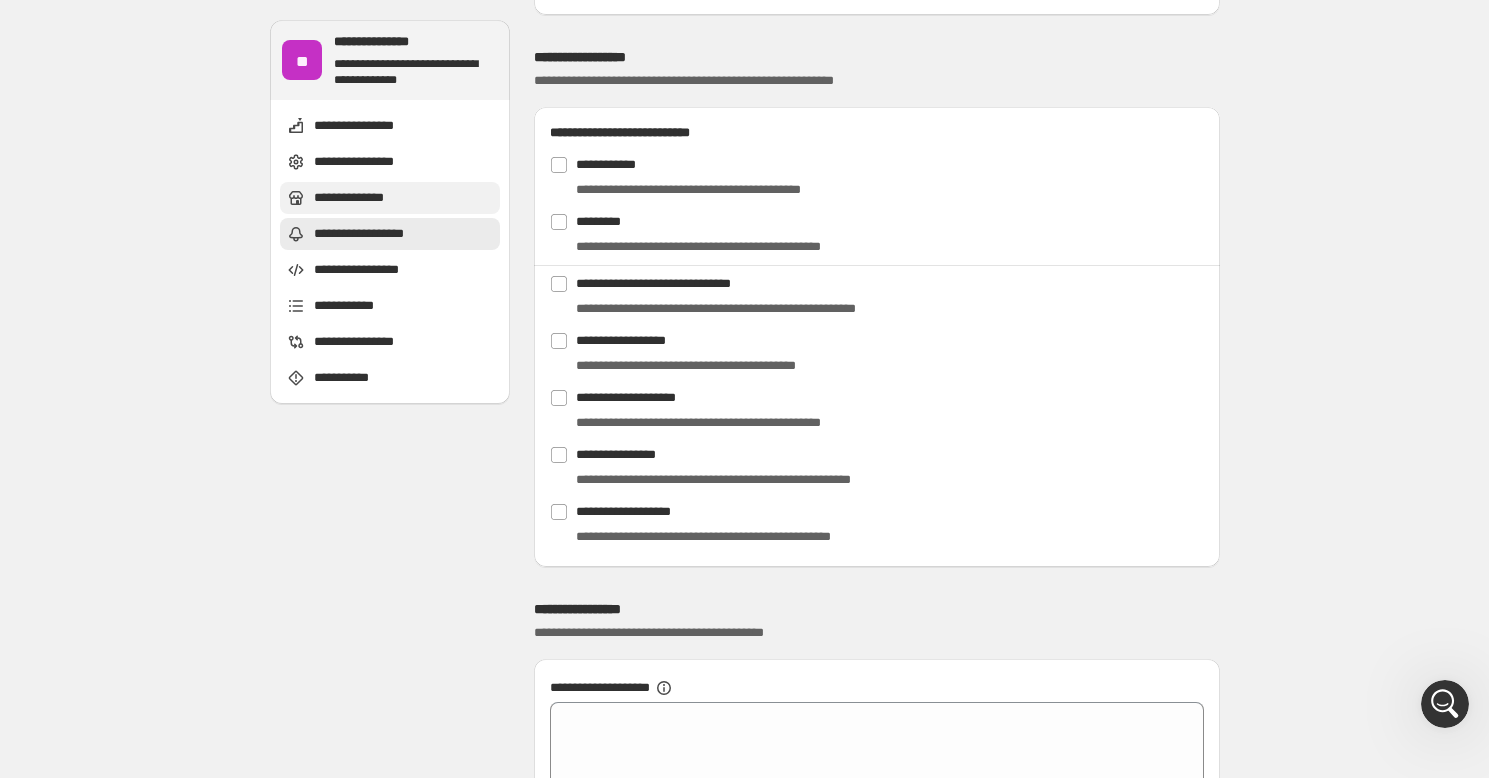 click on "**********" at bounding box center [357, 198] 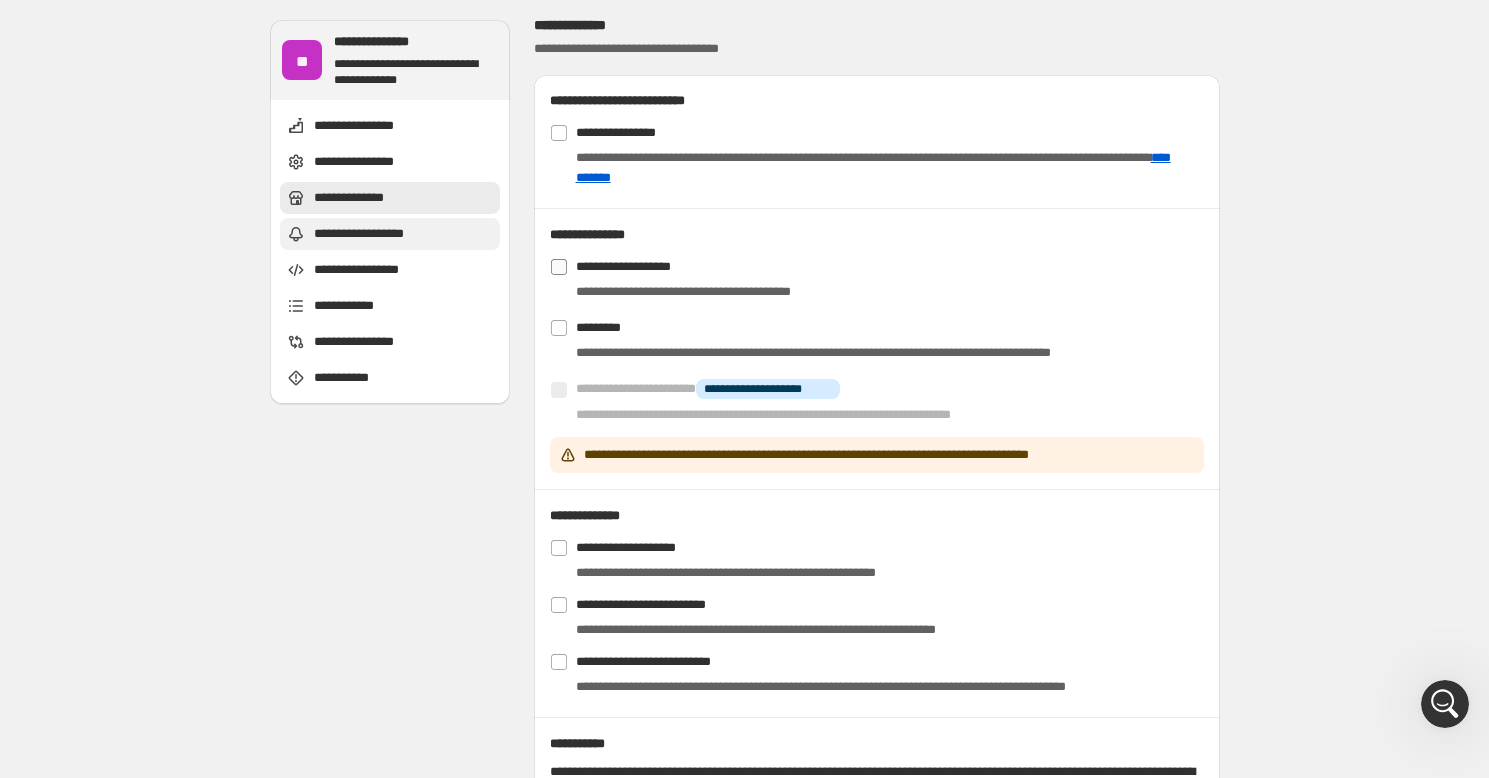 scroll, scrollTop: 509, scrollLeft: 0, axis: vertical 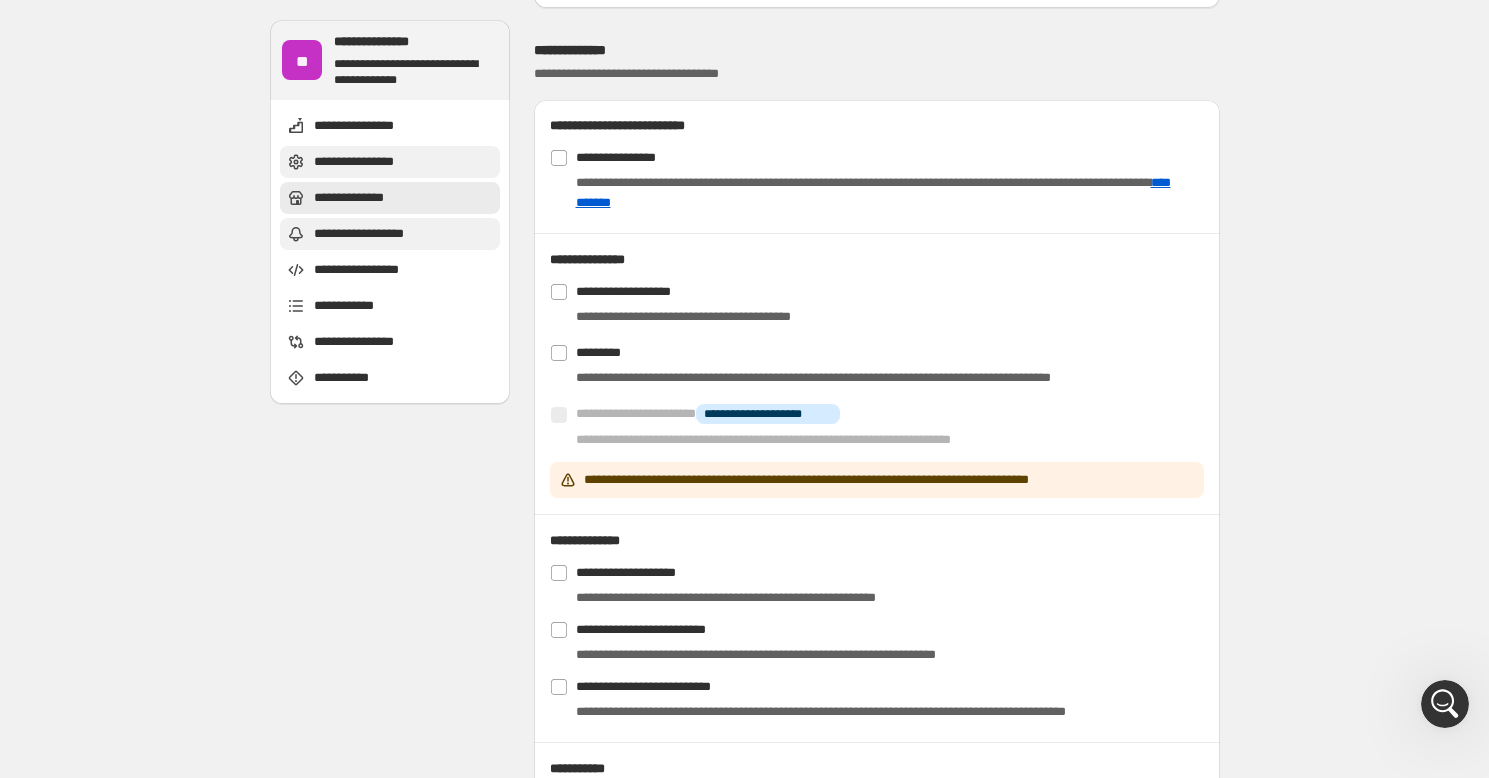 click on "**********" at bounding box center (367, 162) 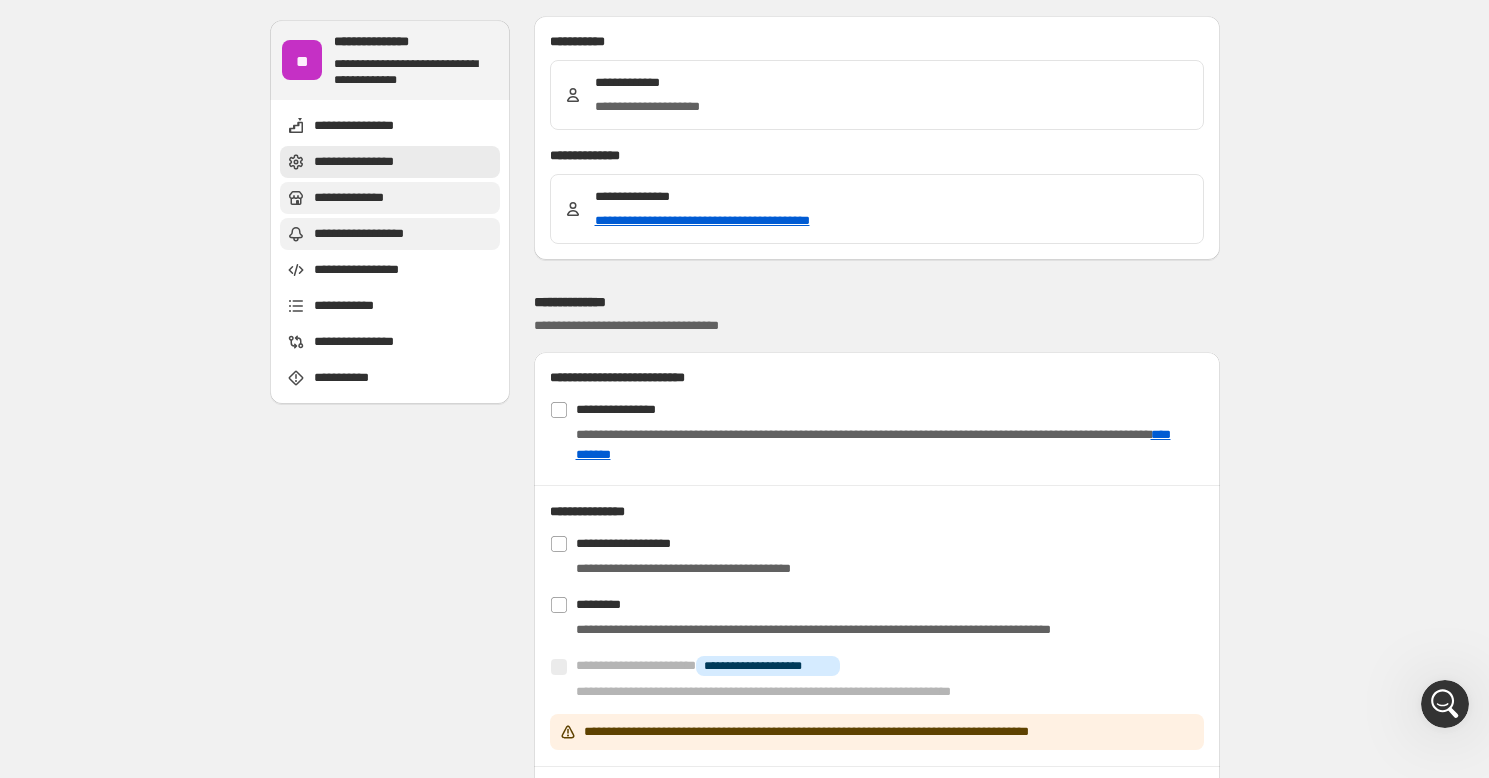 scroll, scrollTop: 173, scrollLeft: 0, axis: vertical 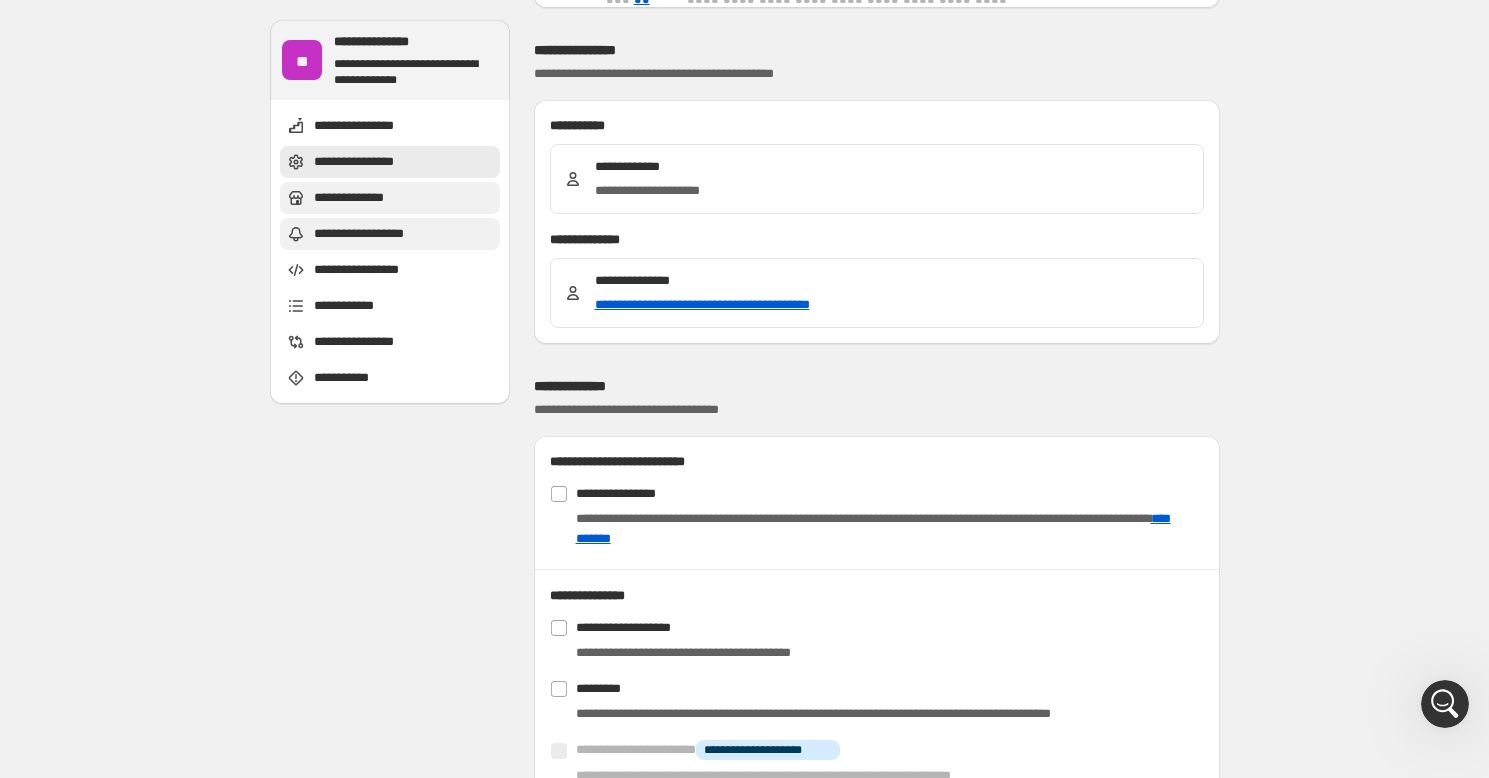 click on "**********" at bounding box center [877, 74] 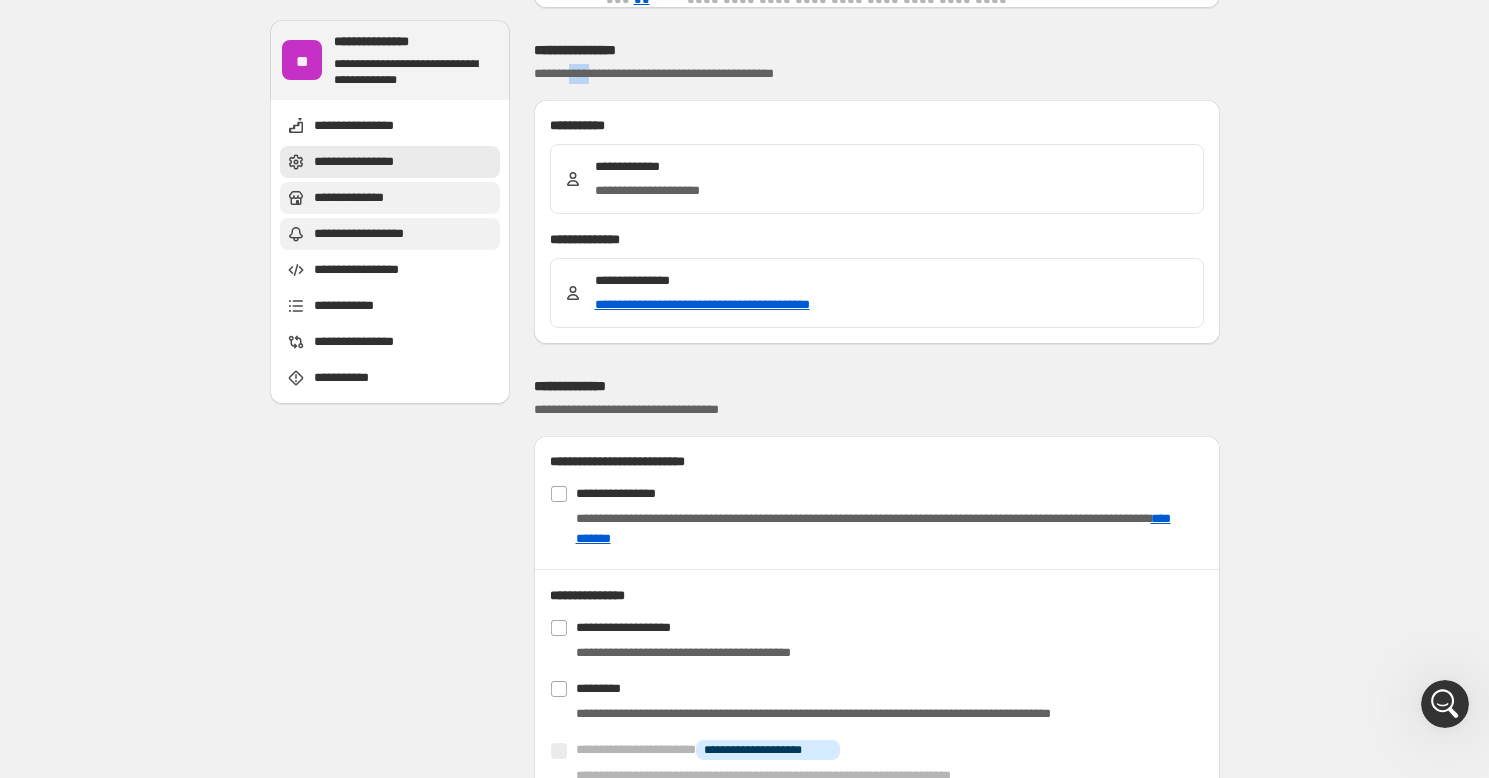 click on "**********" at bounding box center (877, 74) 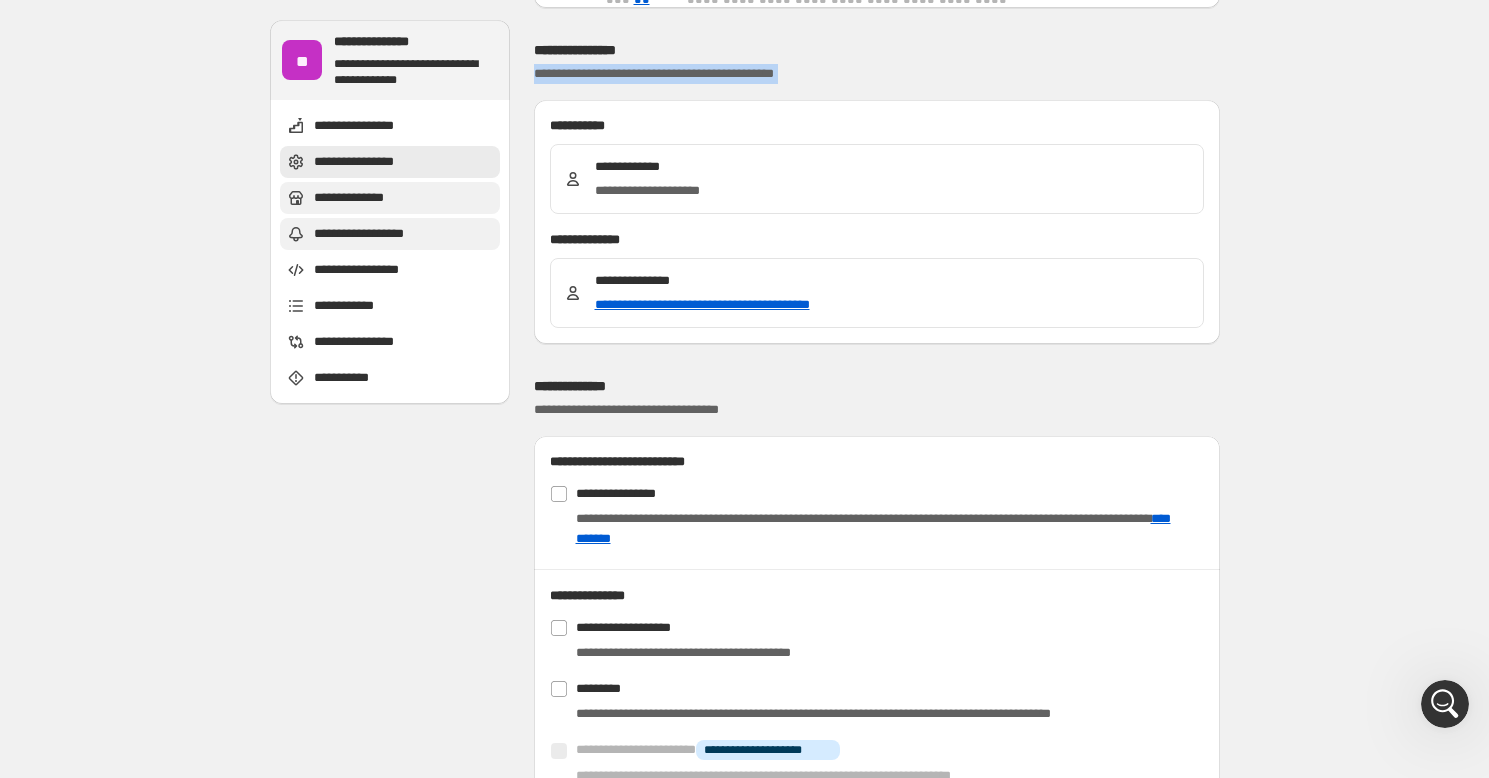 click on "**********" at bounding box center (877, 74) 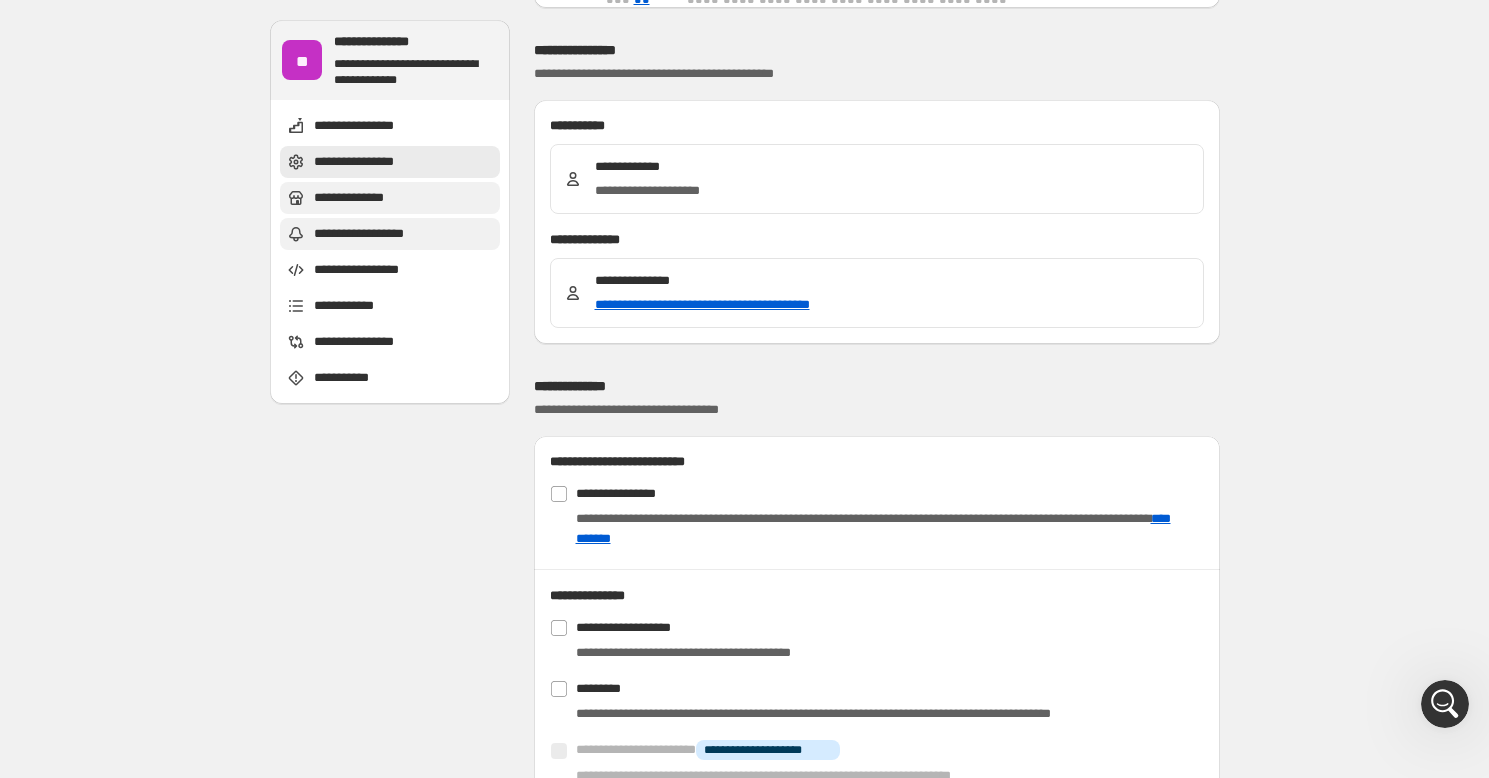 click at bounding box center [1445, 704] 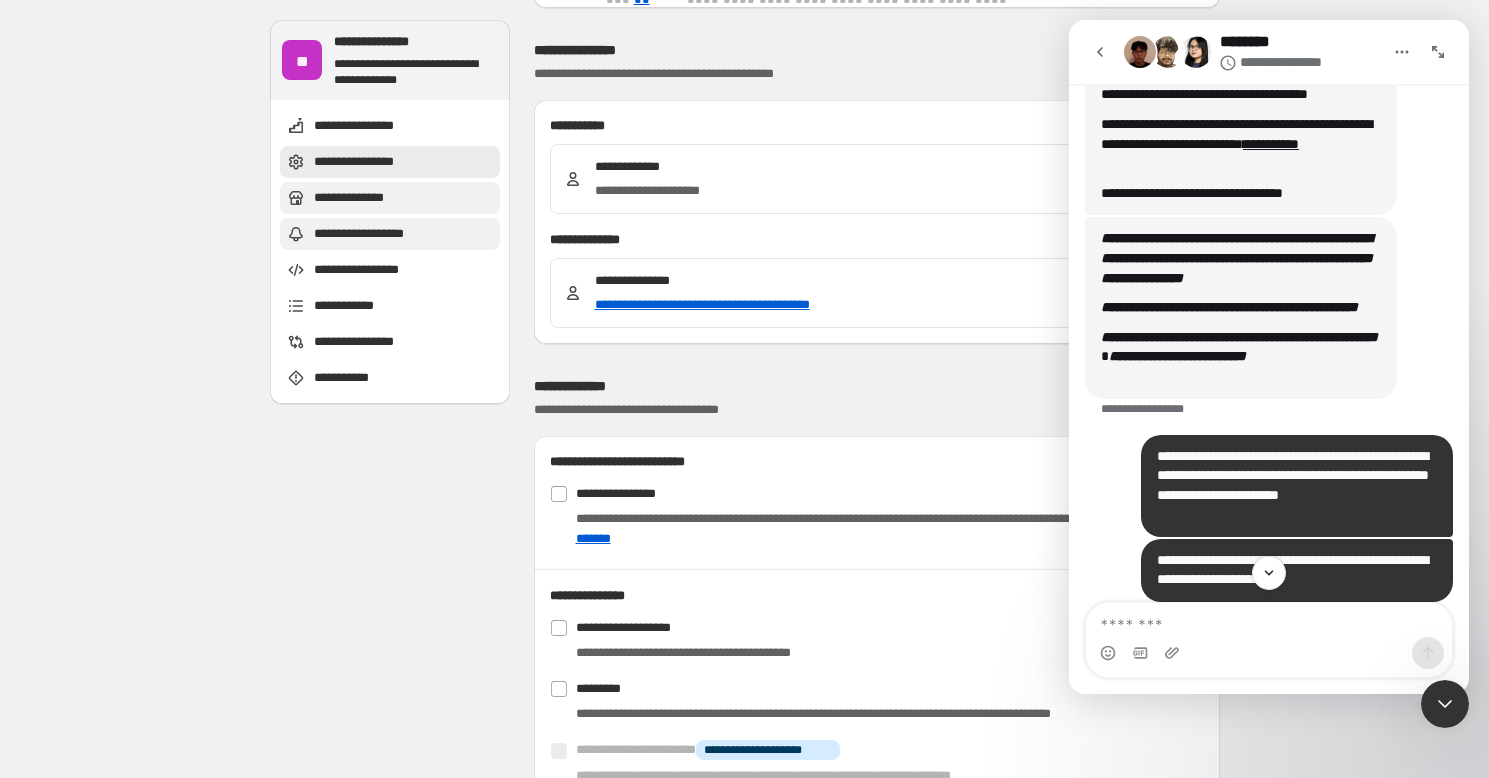 scroll, scrollTop: 387, scrollLeft: 0, axis: vertical 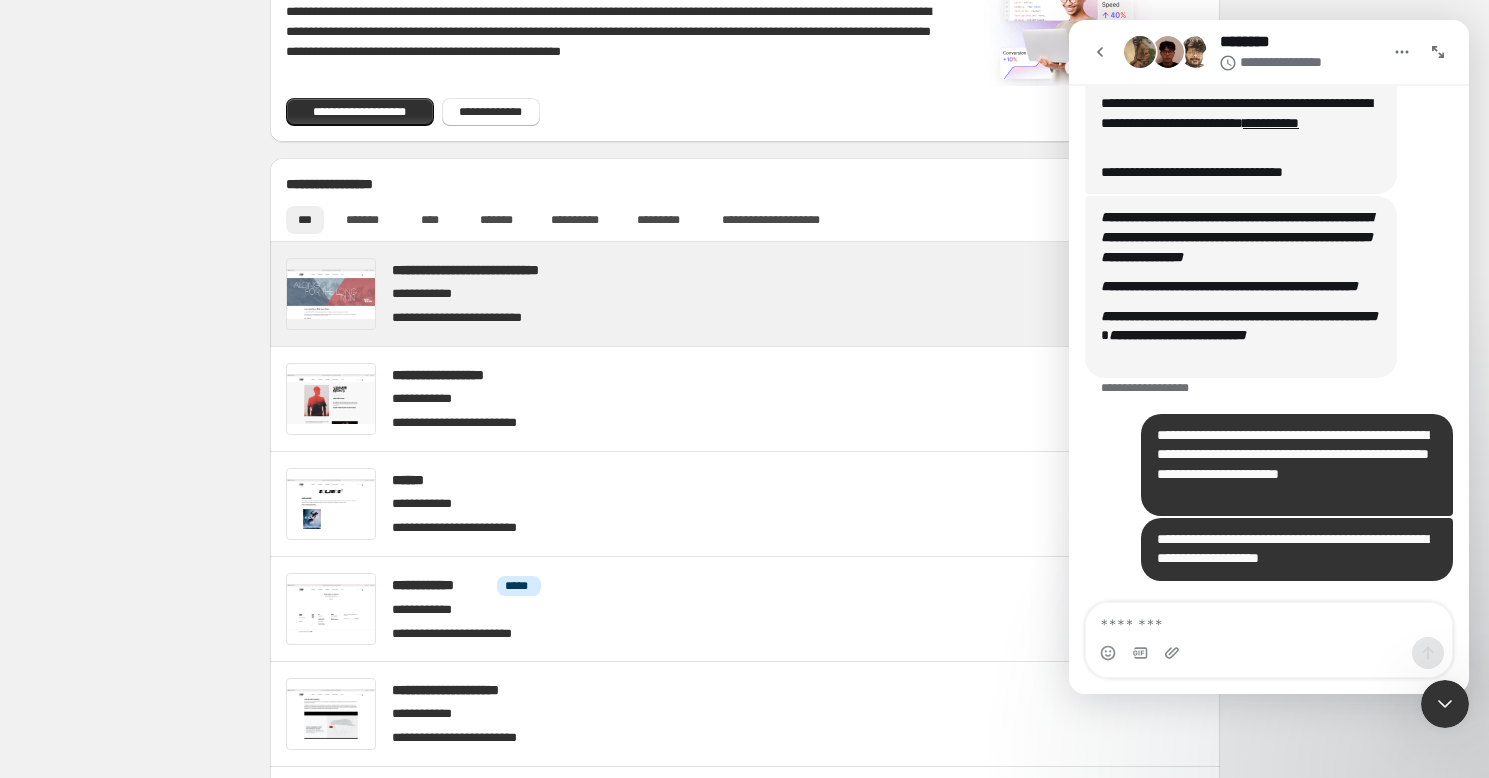 click at bounding box center (768, 294) 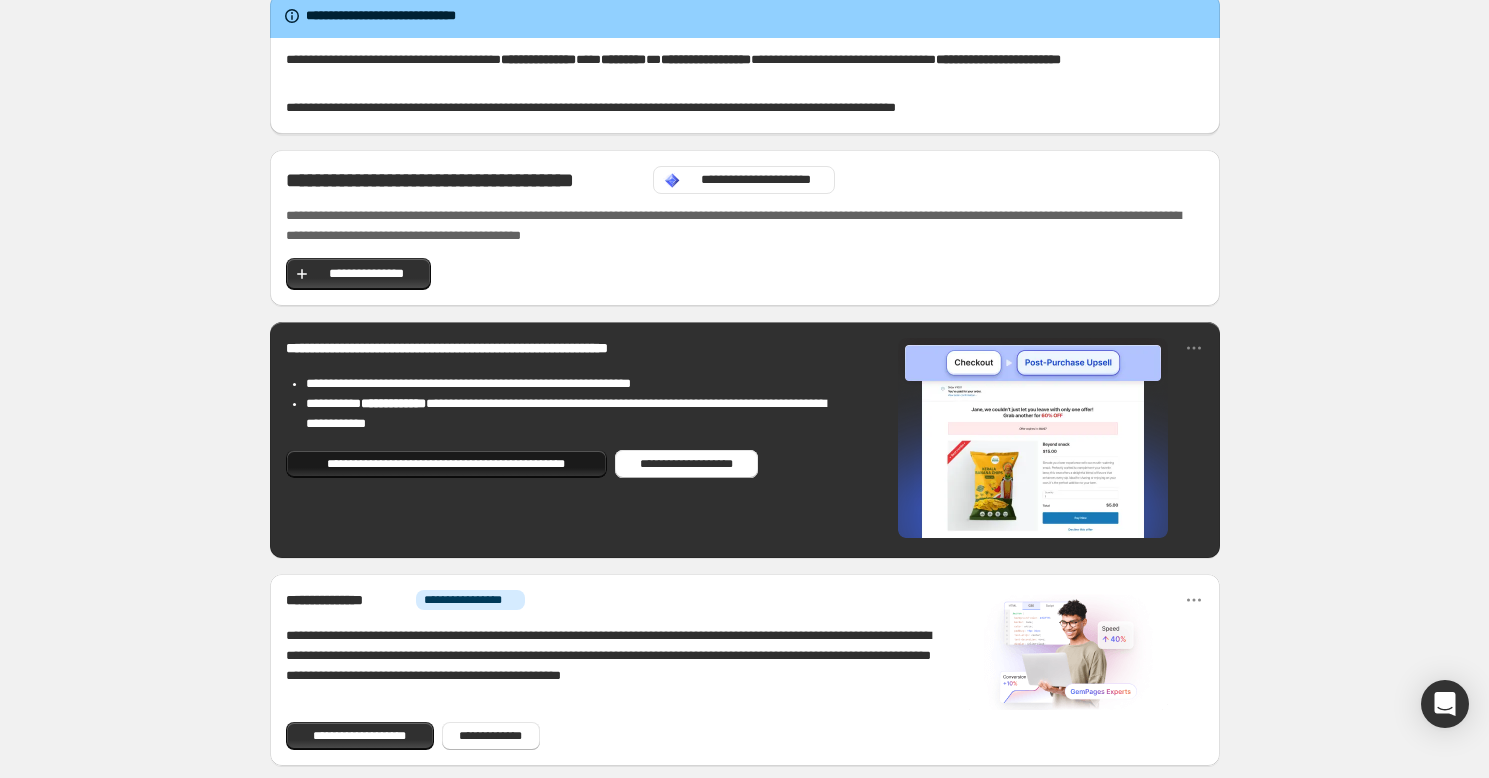 scroll, scrollTop: 0, scrollLeft: 0, axis: both 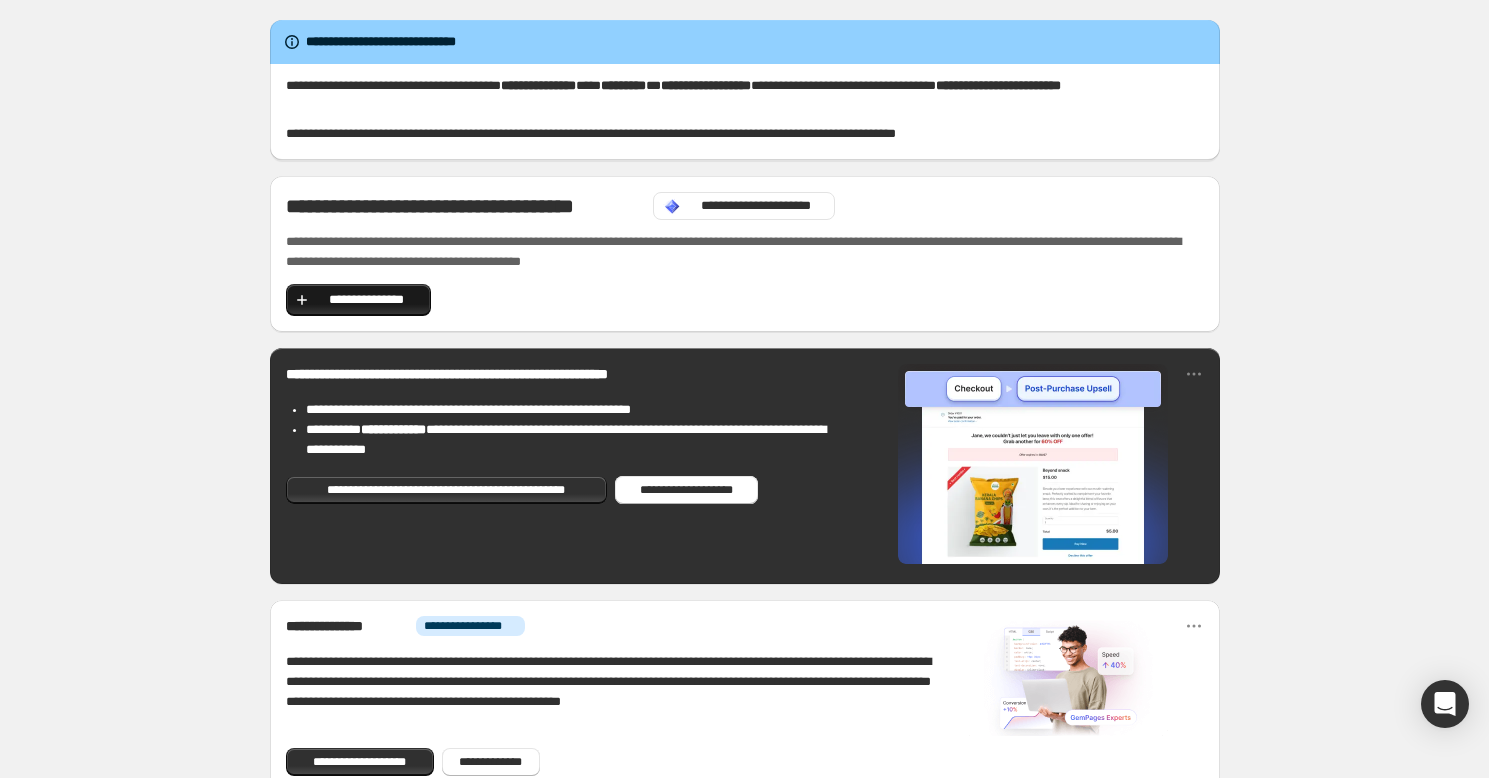 click on "**********" at bounding box center (359, 300) 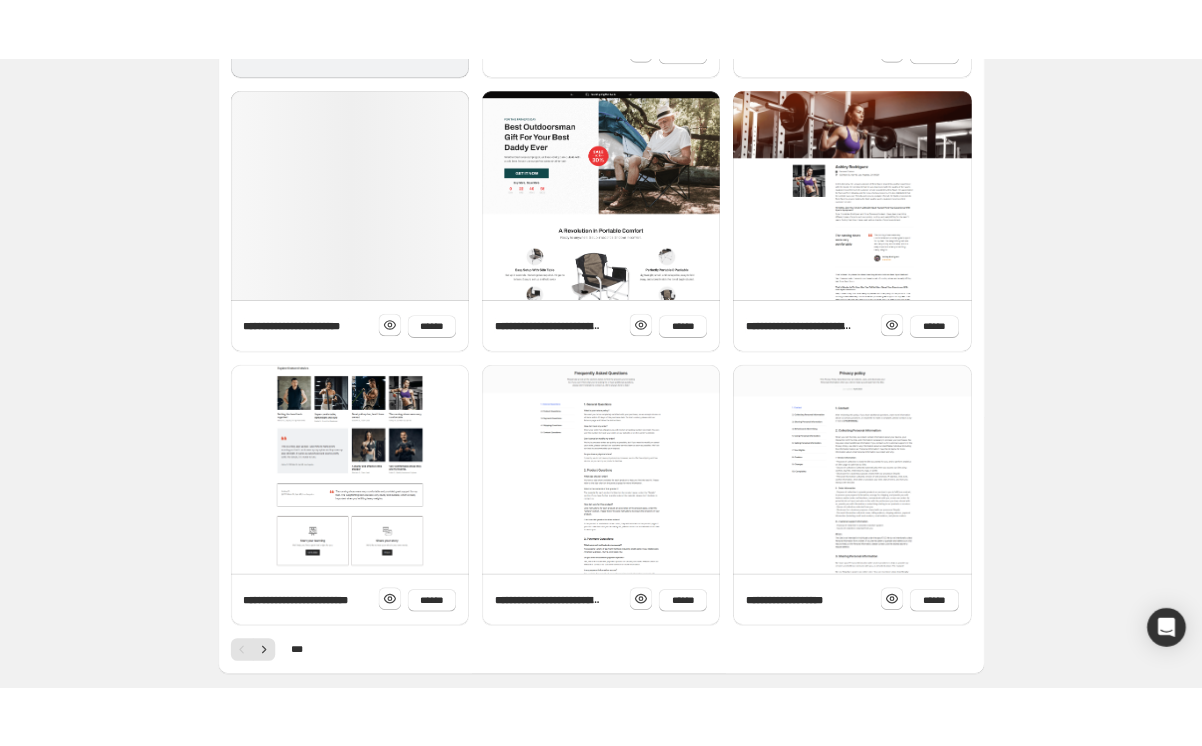 scroll, scrollTop: 0, scrollLeft: 0, axis: both 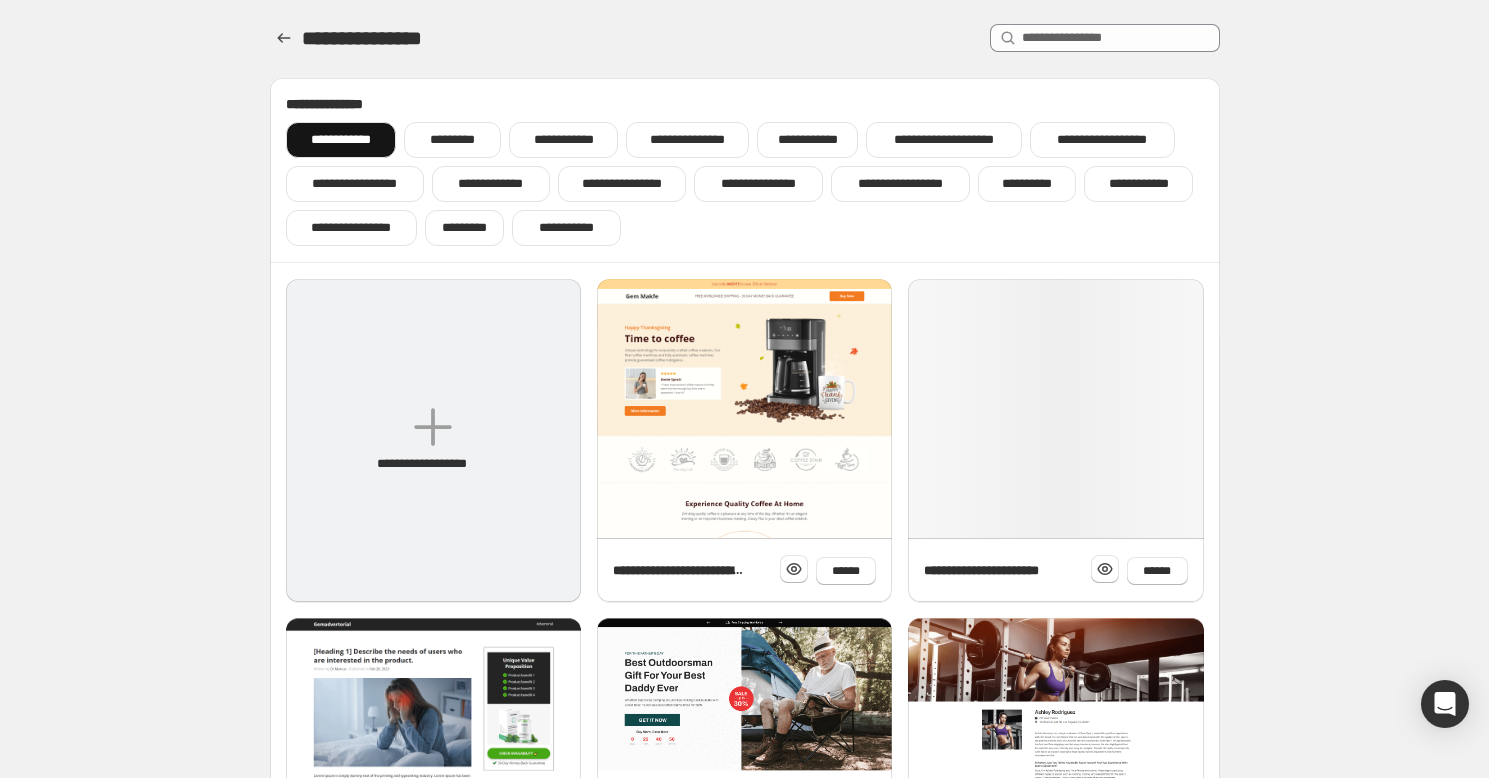 click on "**********" at bounding box center [433, 440] 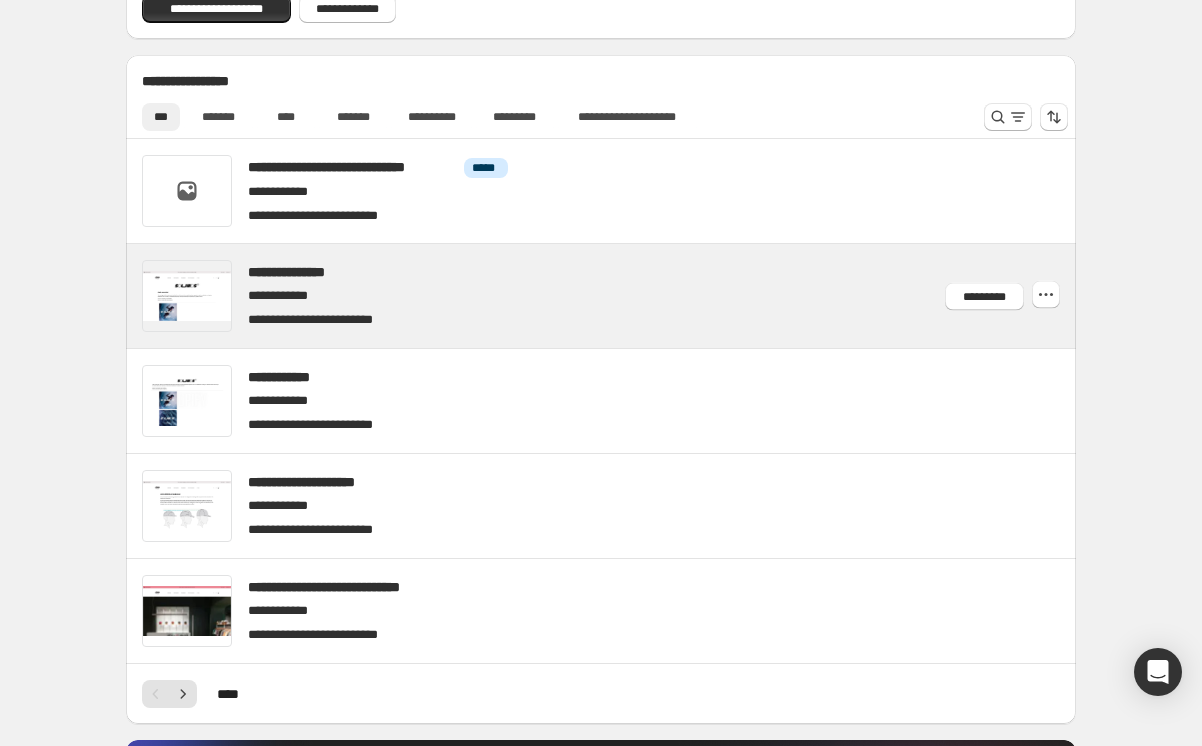 scroll, scrollTop: 883, scrollLeft: 0, axis: vertical 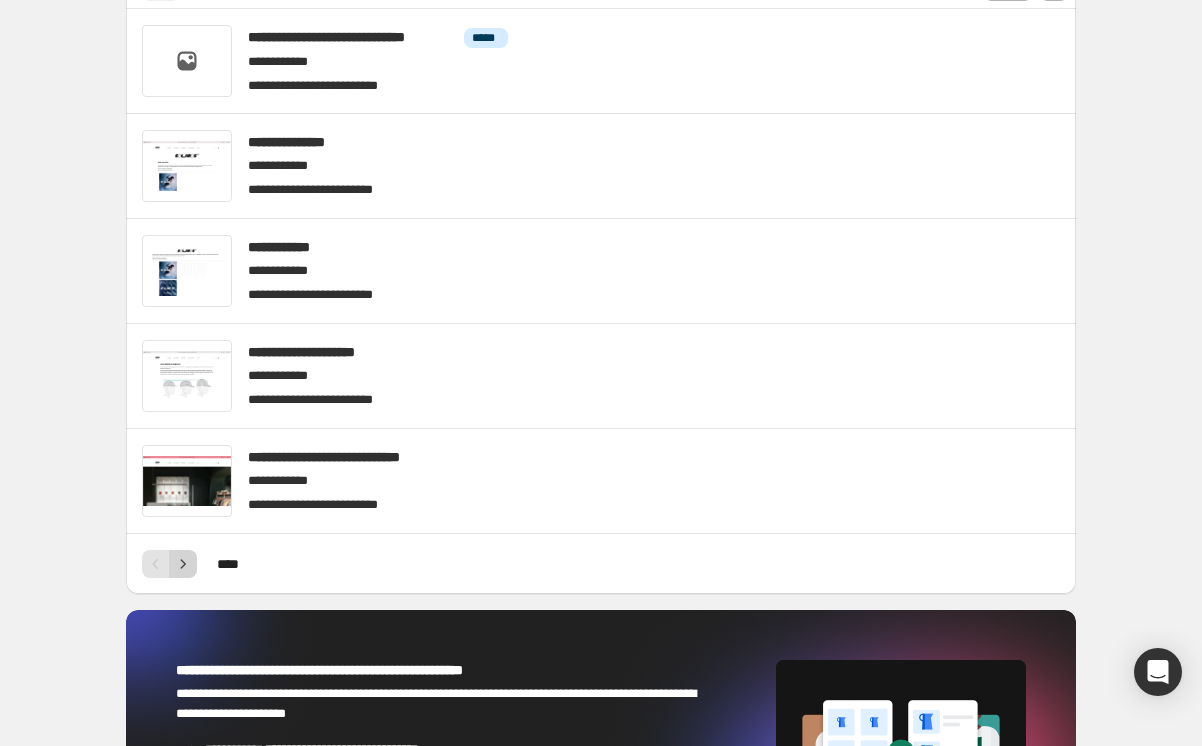 click 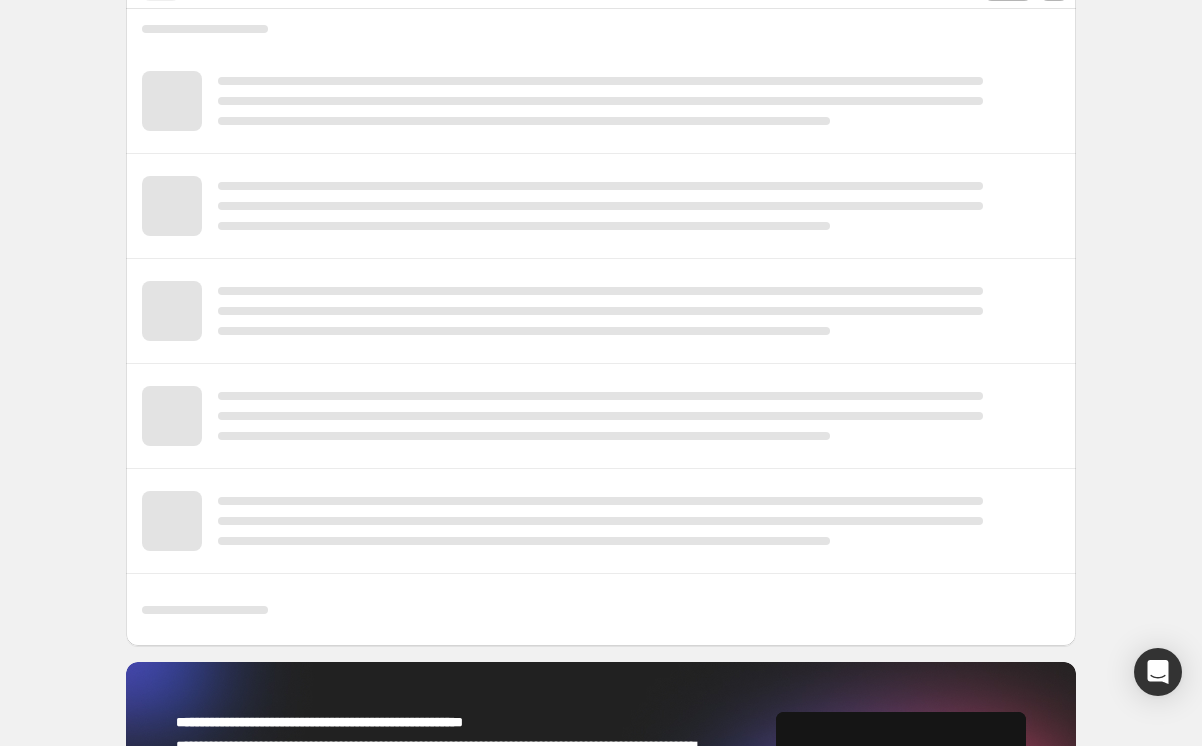 scroll, scrollTop: 808, scrollLeft: 0, axis: vertical 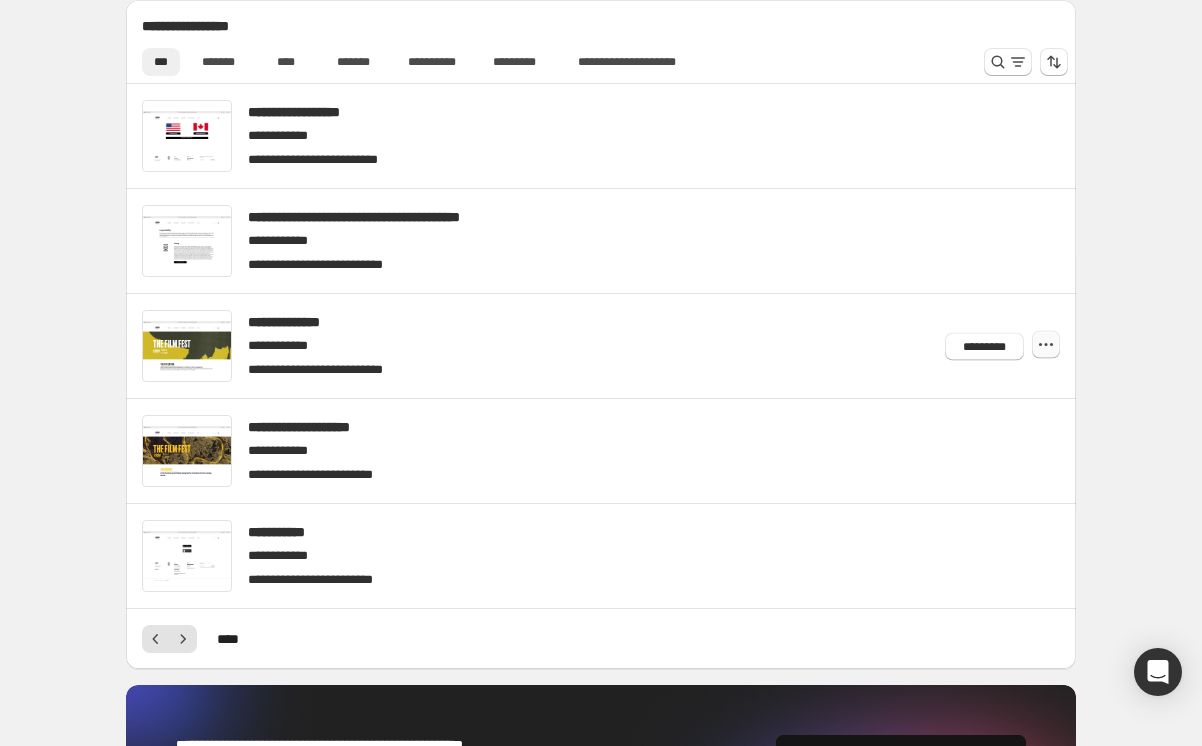 click at bounding box center (1046, 345) 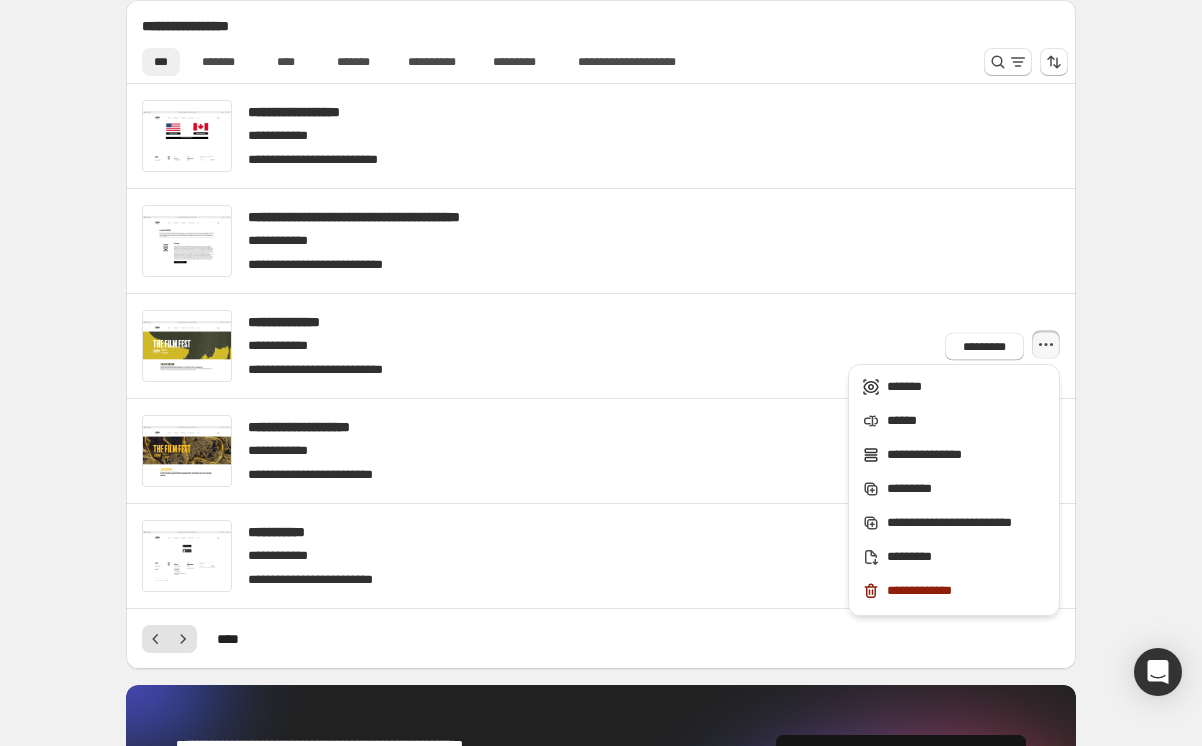 click at bounding box center [1046, 345] 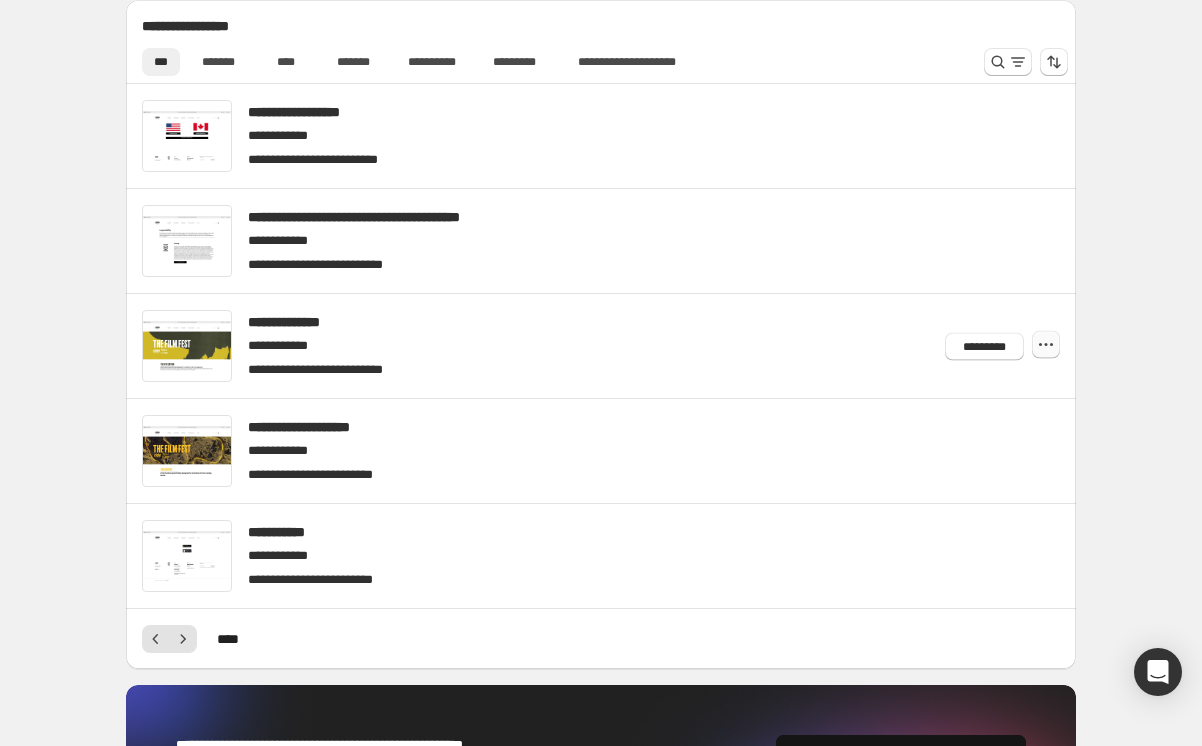 click 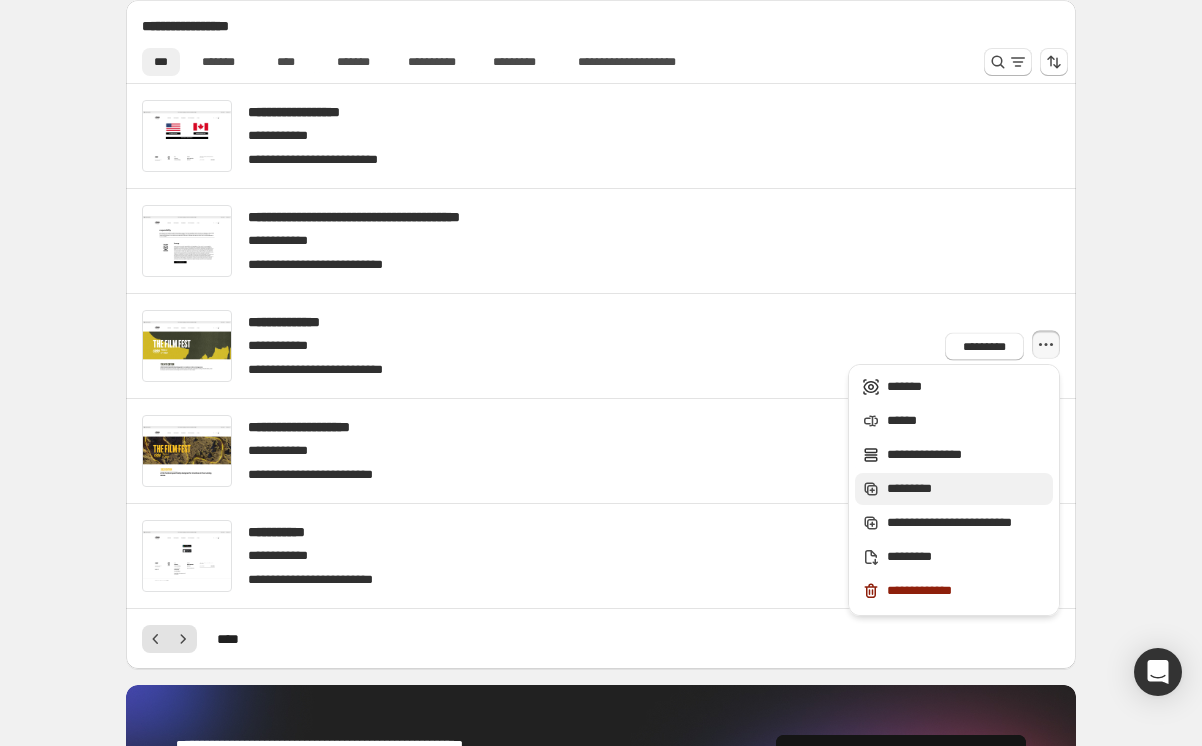 click on "*********" at bounding box center [967, 489] 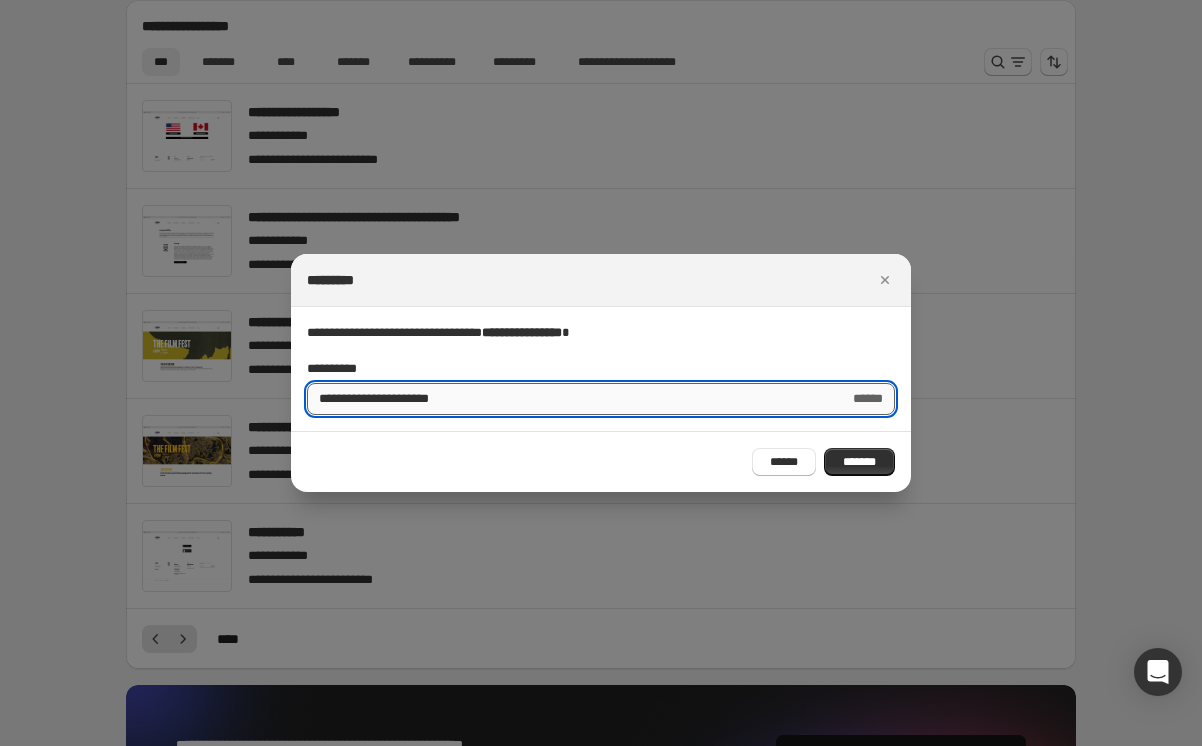 click on "**********" at bounding box center (570, 399) 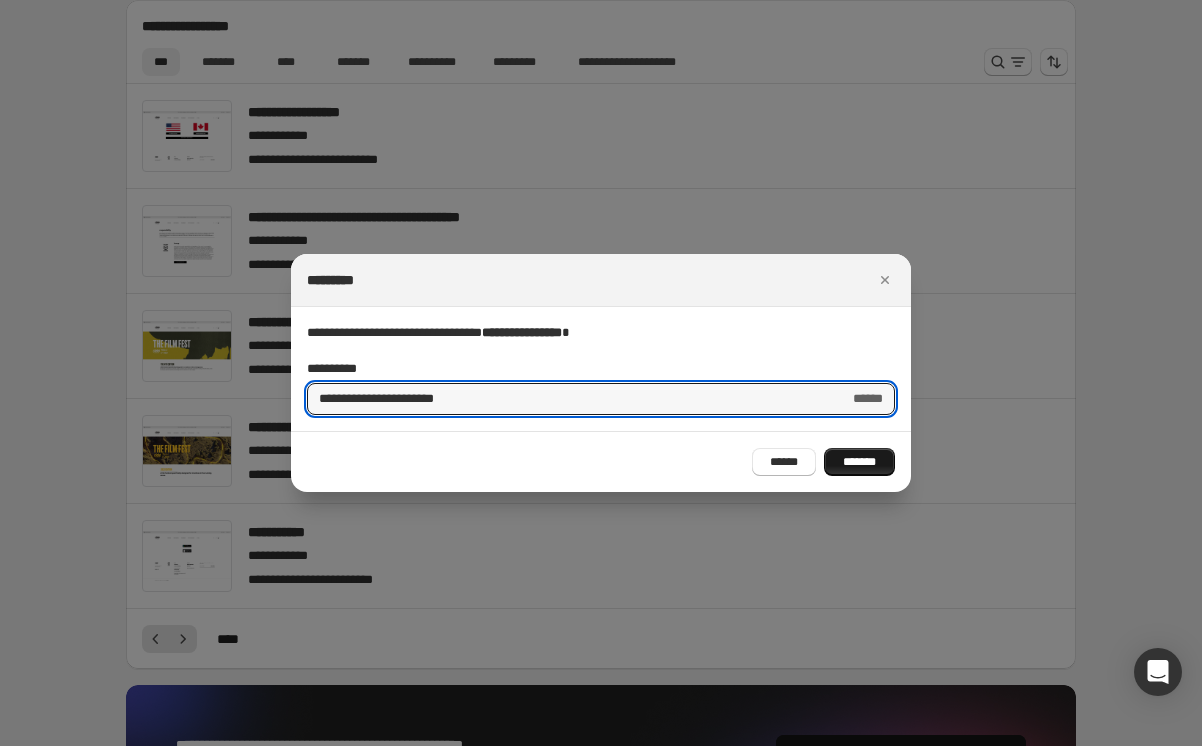 type on "**********" 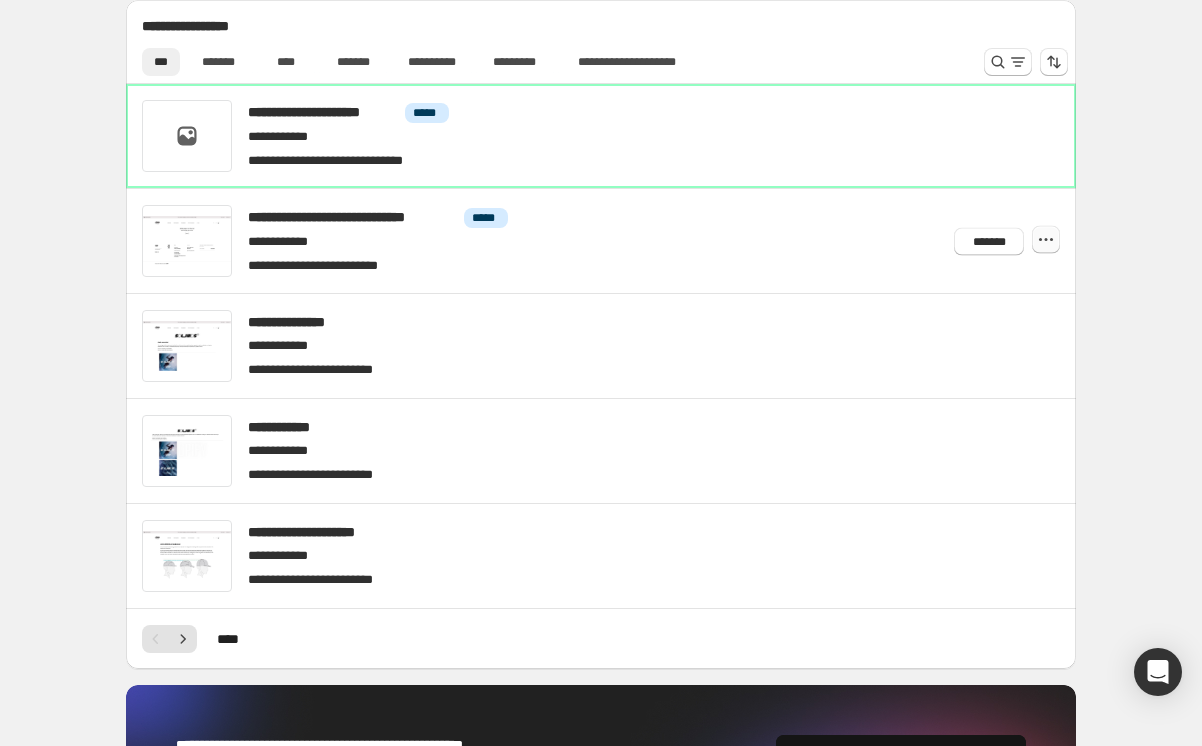 click 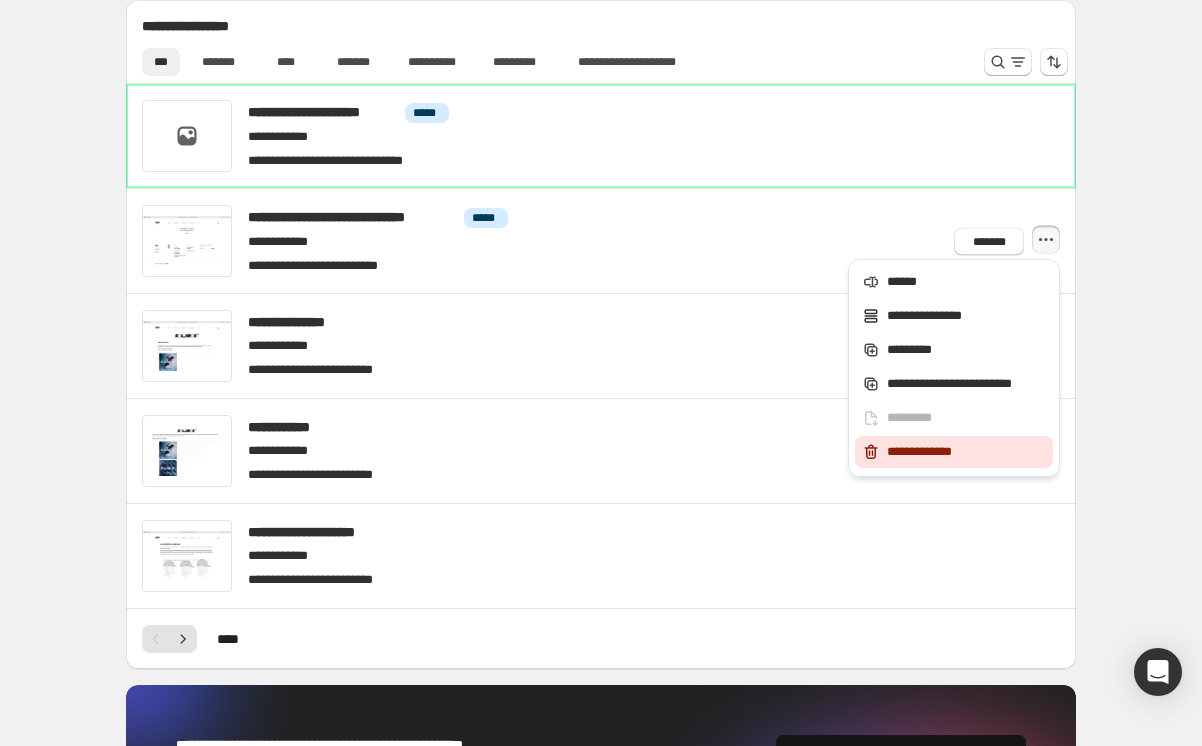 click on "**********" at bounding box center [967, 452] 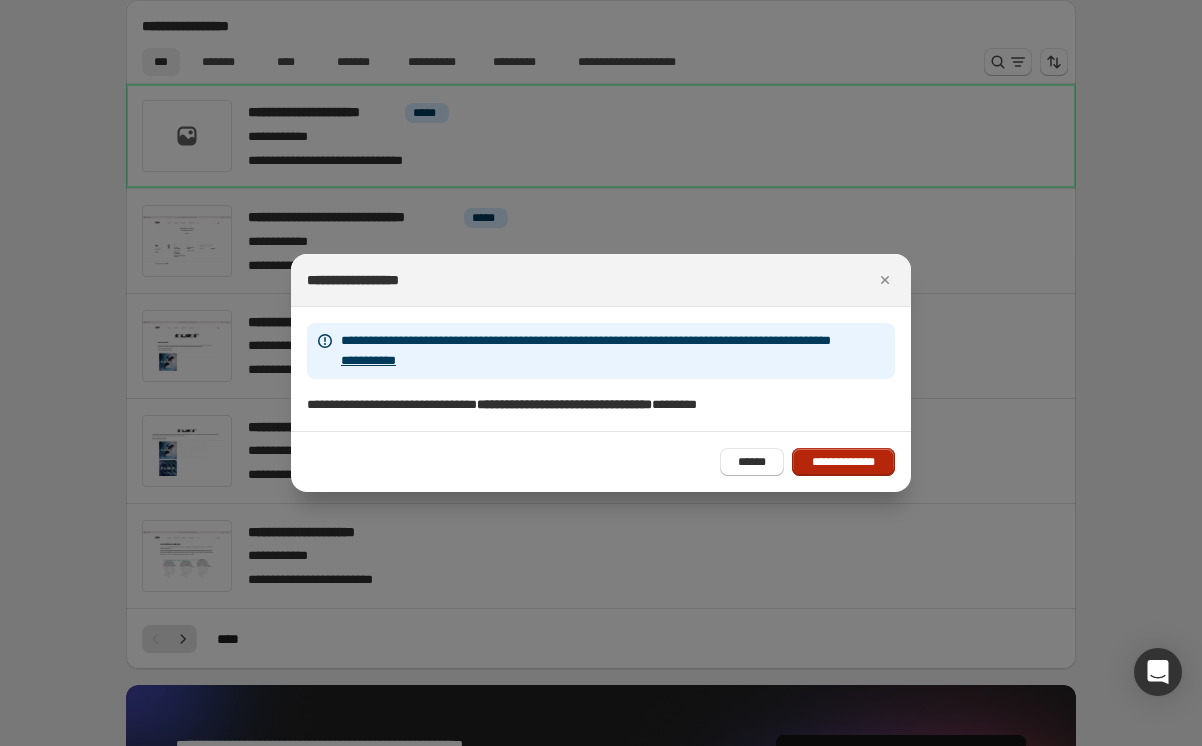click on "**********" at bounding box center (843, 462) 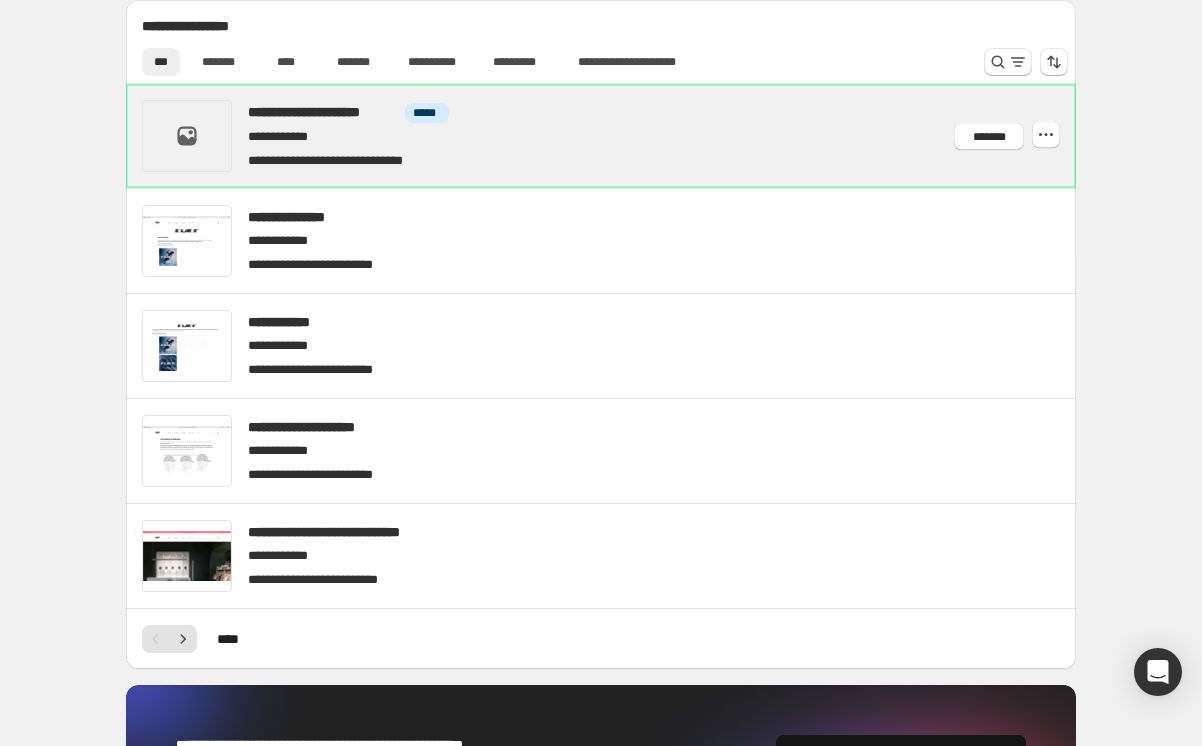 click at bounding box center [625, 136] 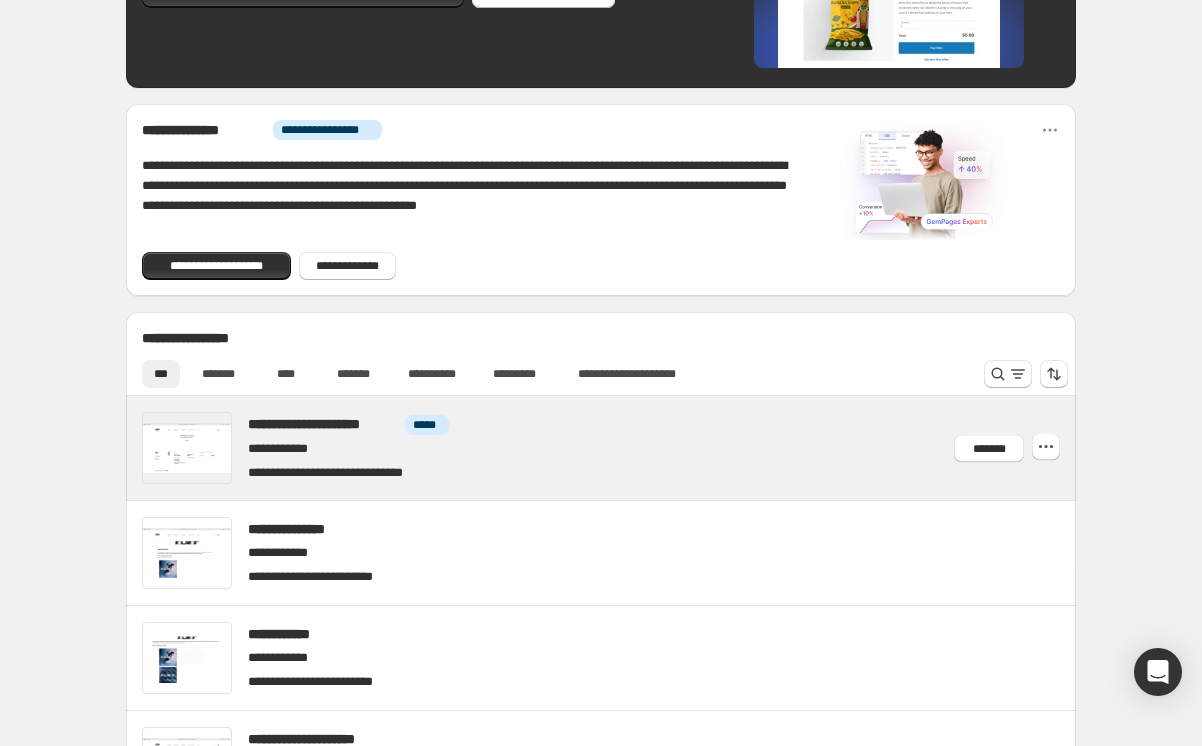scroll, scrollTop: 712, scrollLeft: 0, axis: vertical 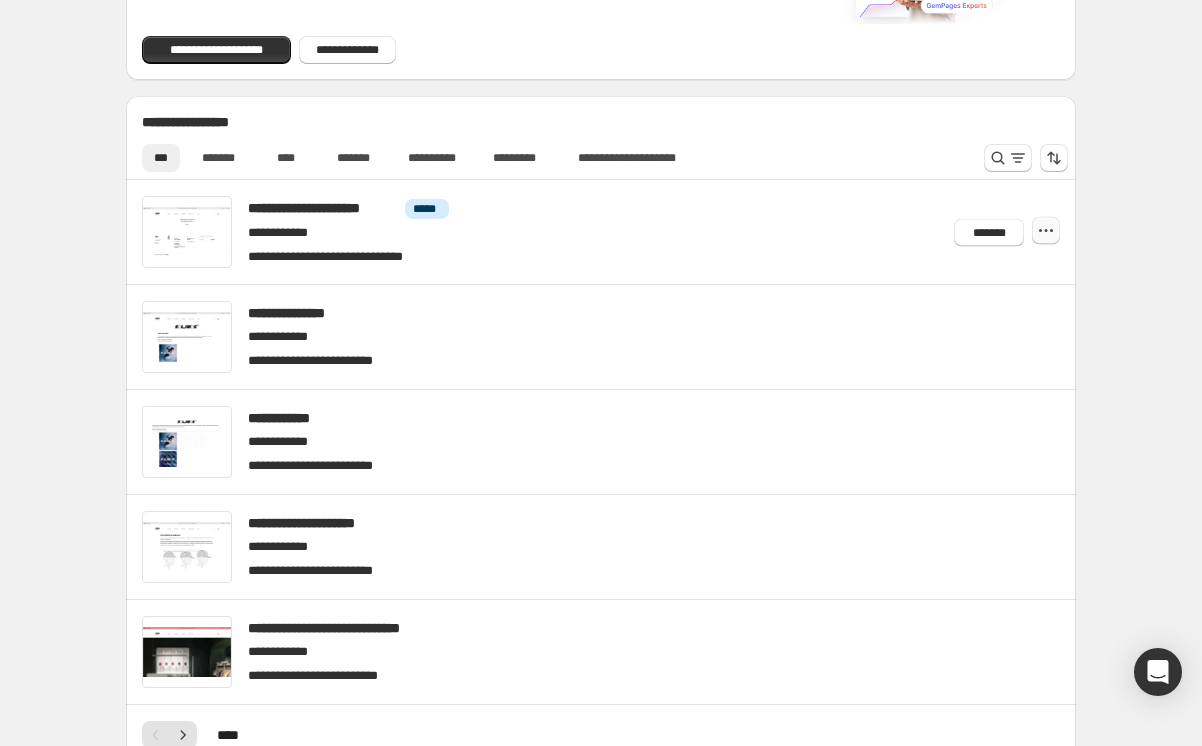 click 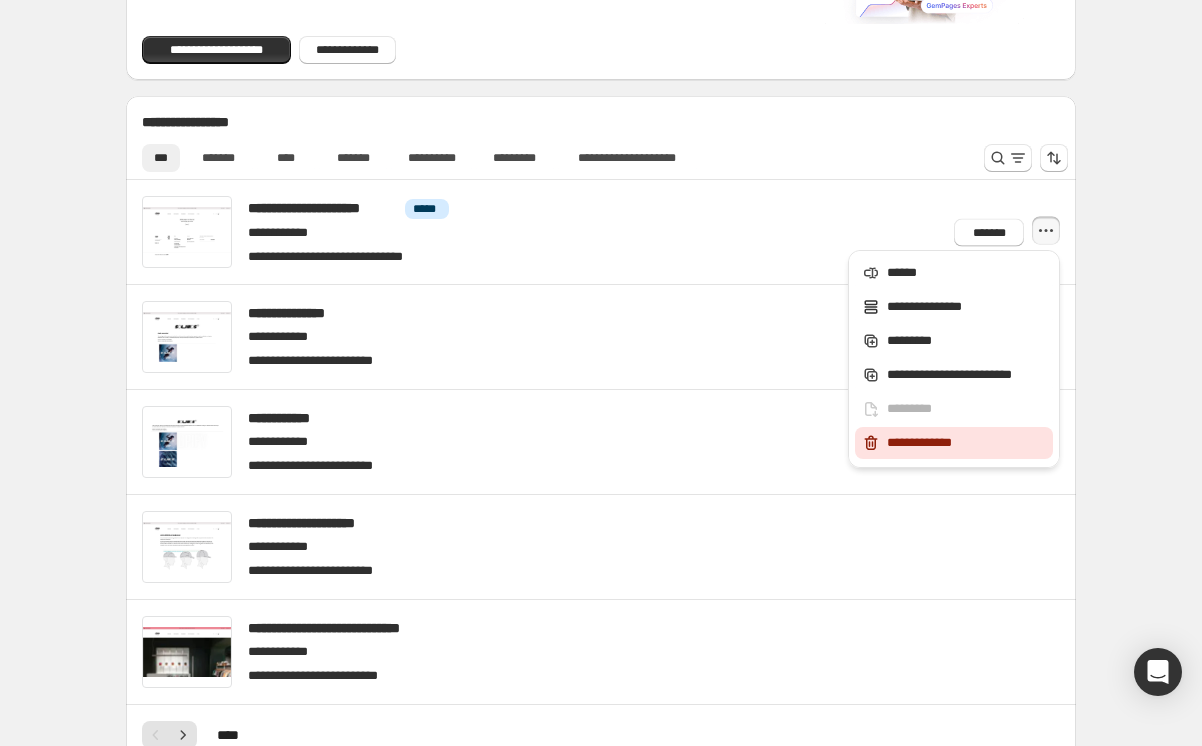 click on "**********" at bounding box center [967, 443] 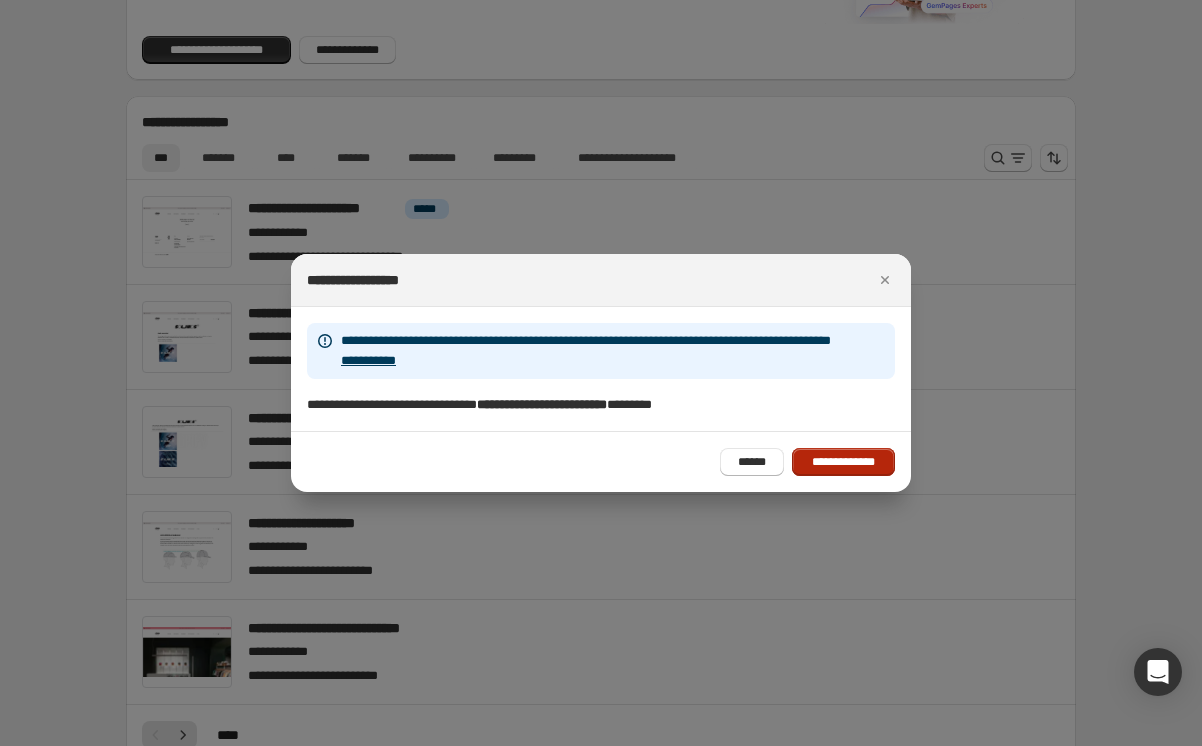 click on "**********" at bounding box center [843, 462] 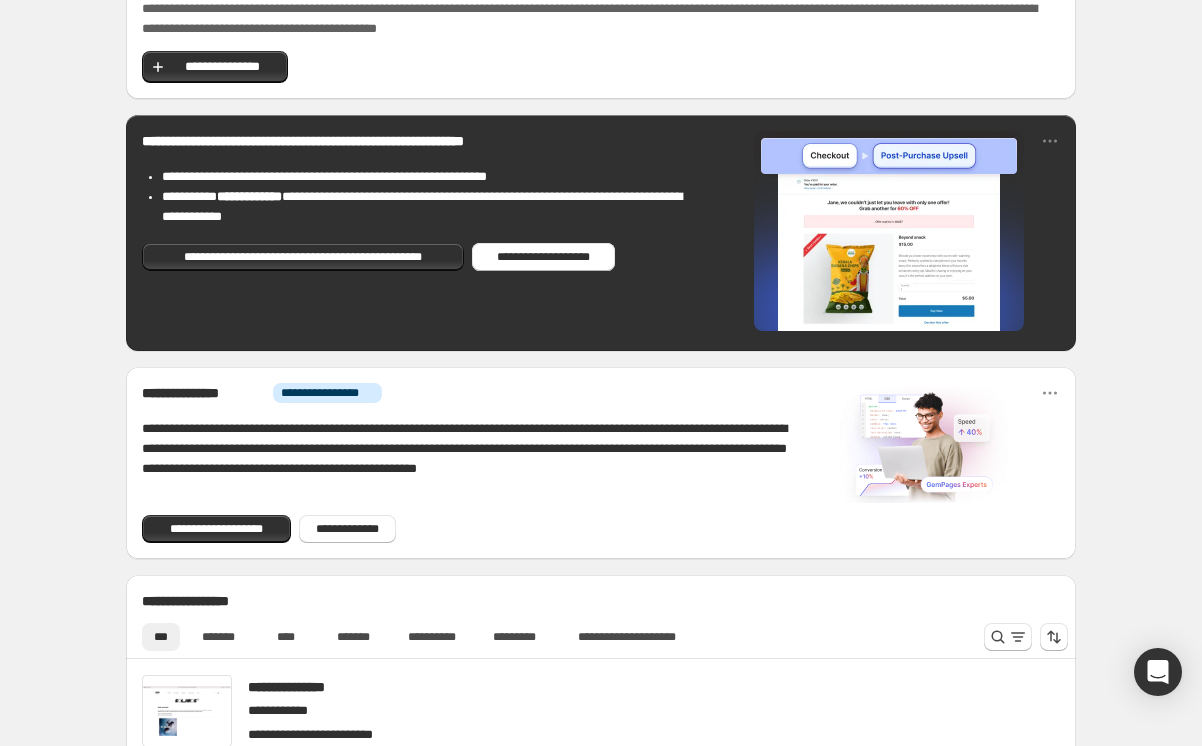 scroll, scrollTop: 58, scrollLeft: 0, axis: vertical 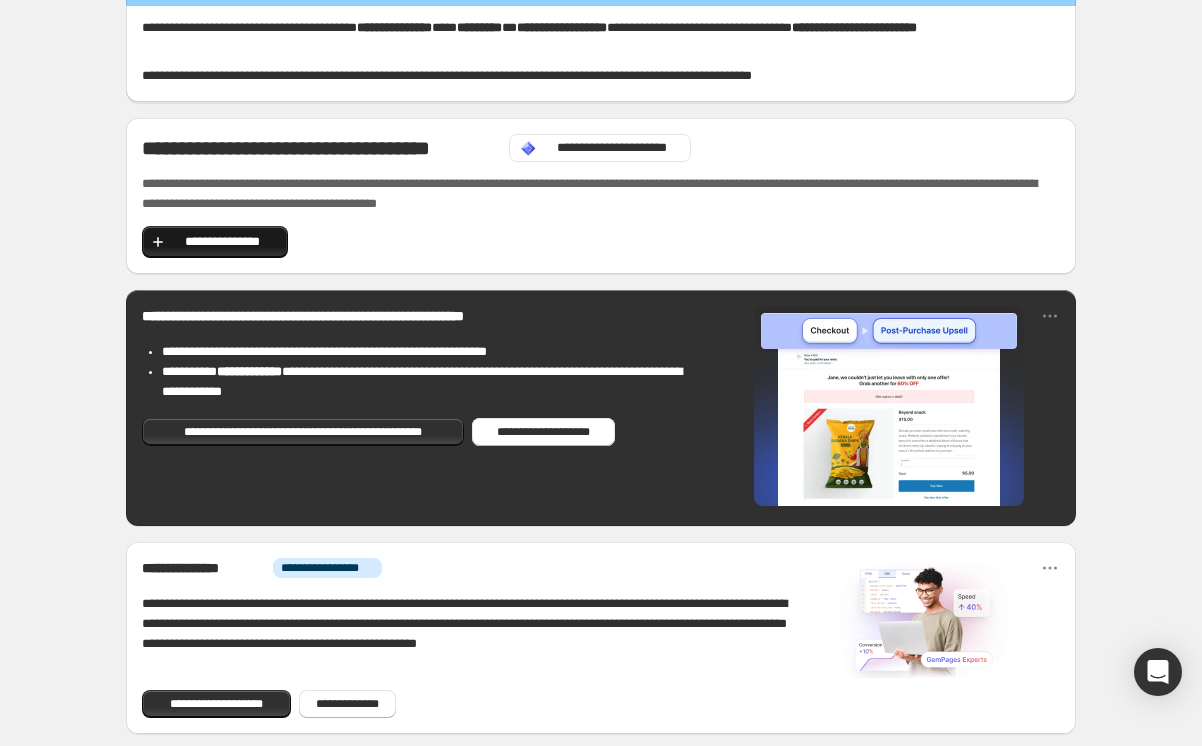 click on "**********" at bounding box center [215, 242] 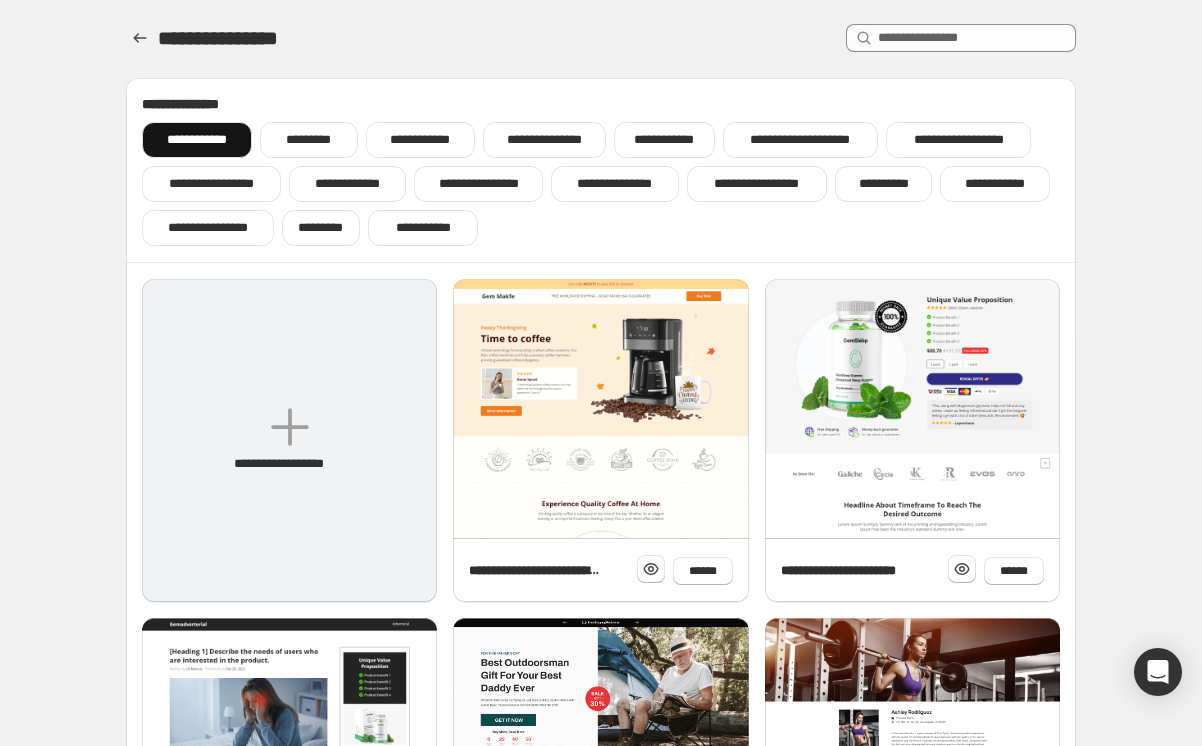 click on "**********" at bounding box center [289, 440] 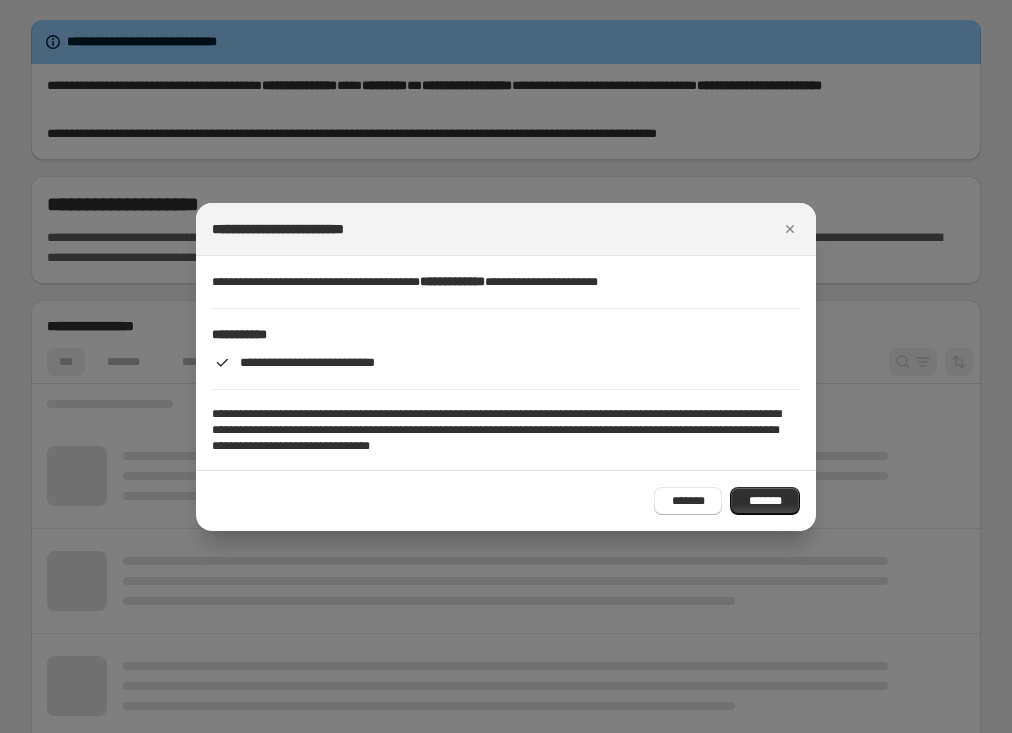 scroll, scrollTop: 0, scrollLeft: 0, axis: both 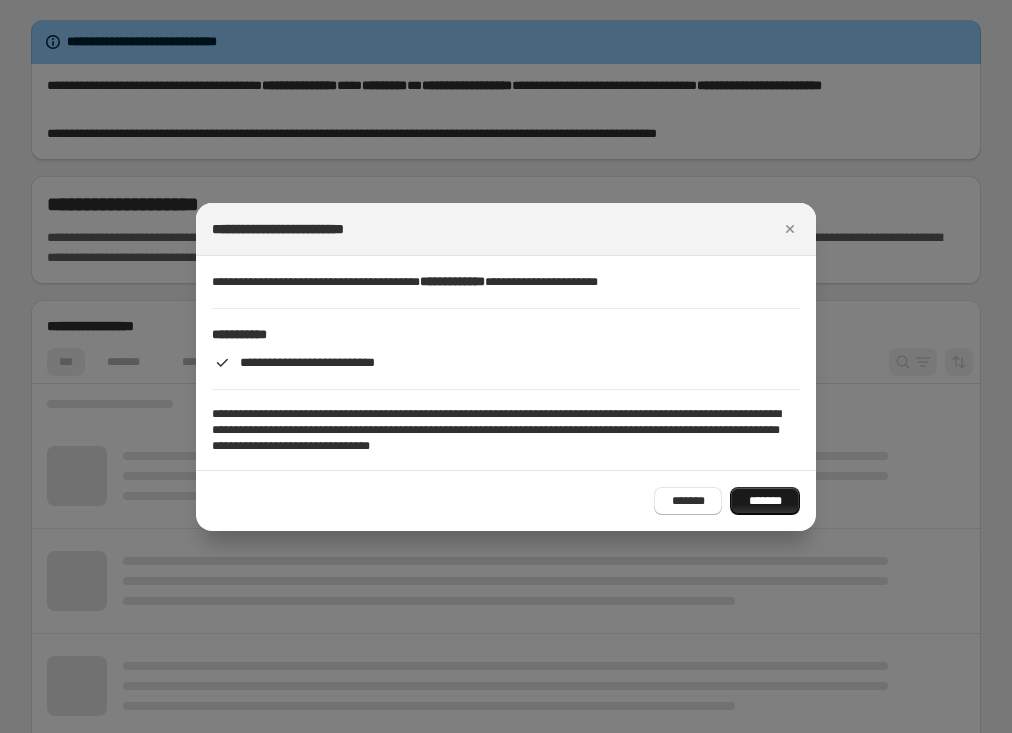 click on "*******" at bounding box center (765, 501) 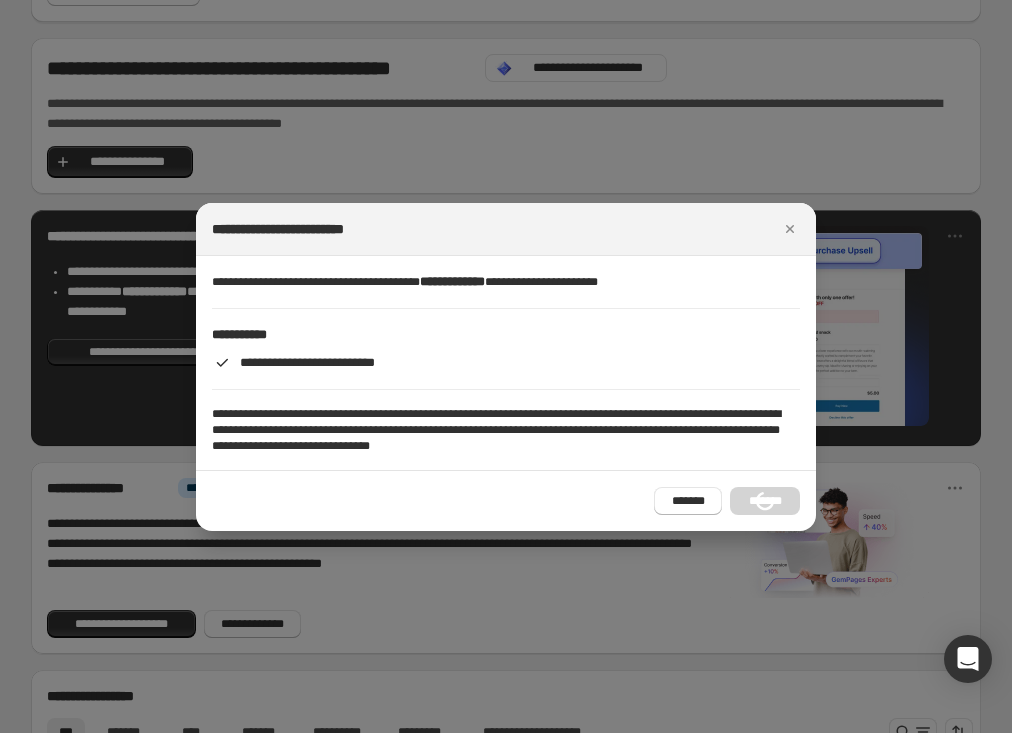 scroll, scrollTop: 450, scrollLeft: 0, axis: vertical 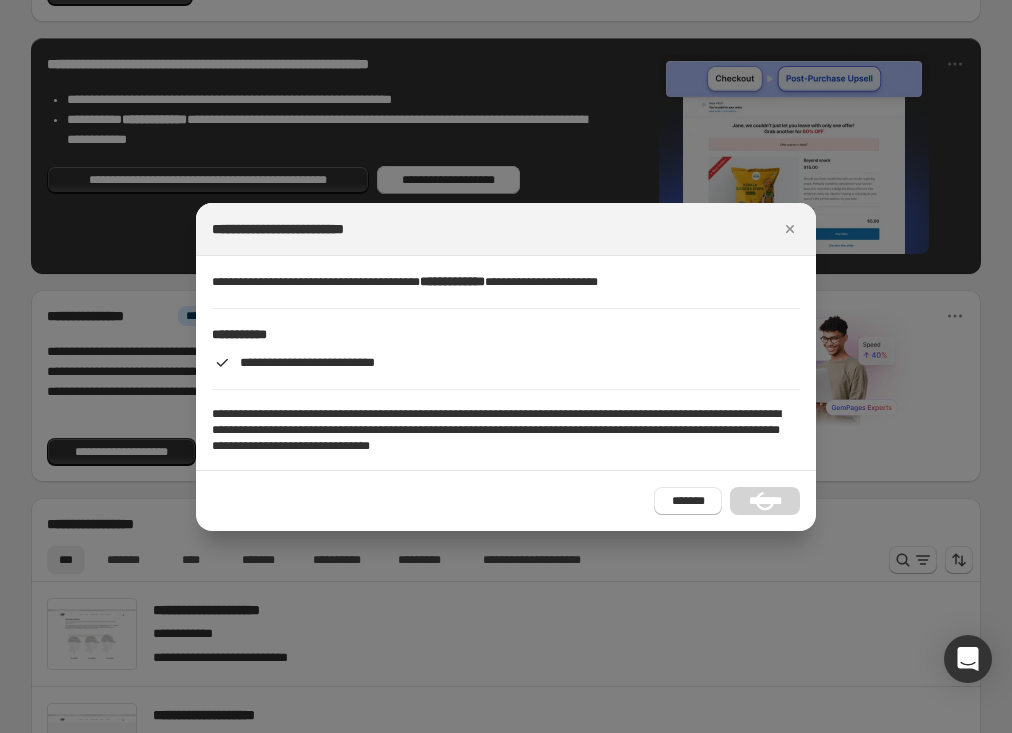 click on "******* ******* *******" at bounding box center [727, 501] 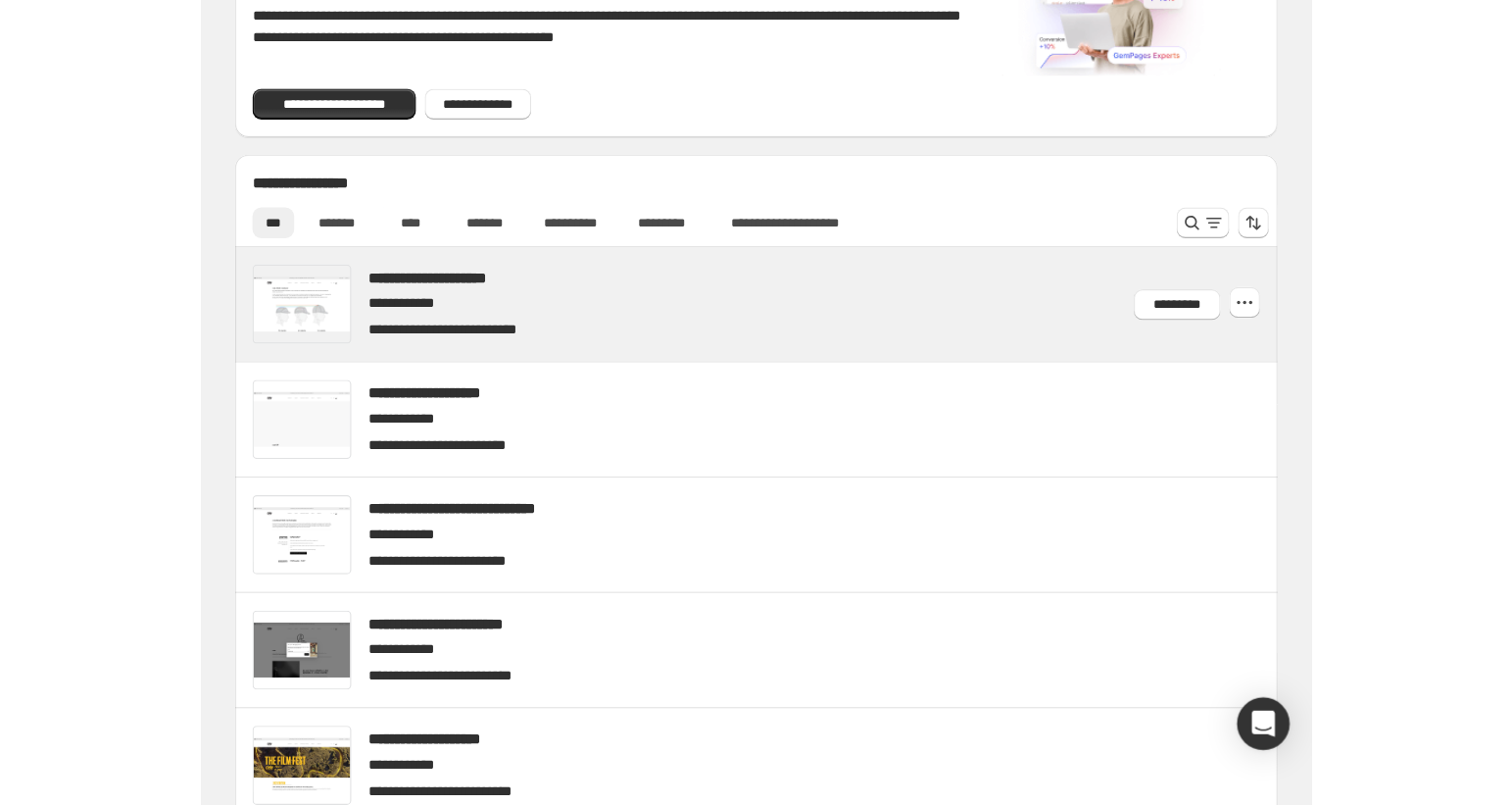 scroll, scrollTop: 0, scrollLeft: 0, axis: both 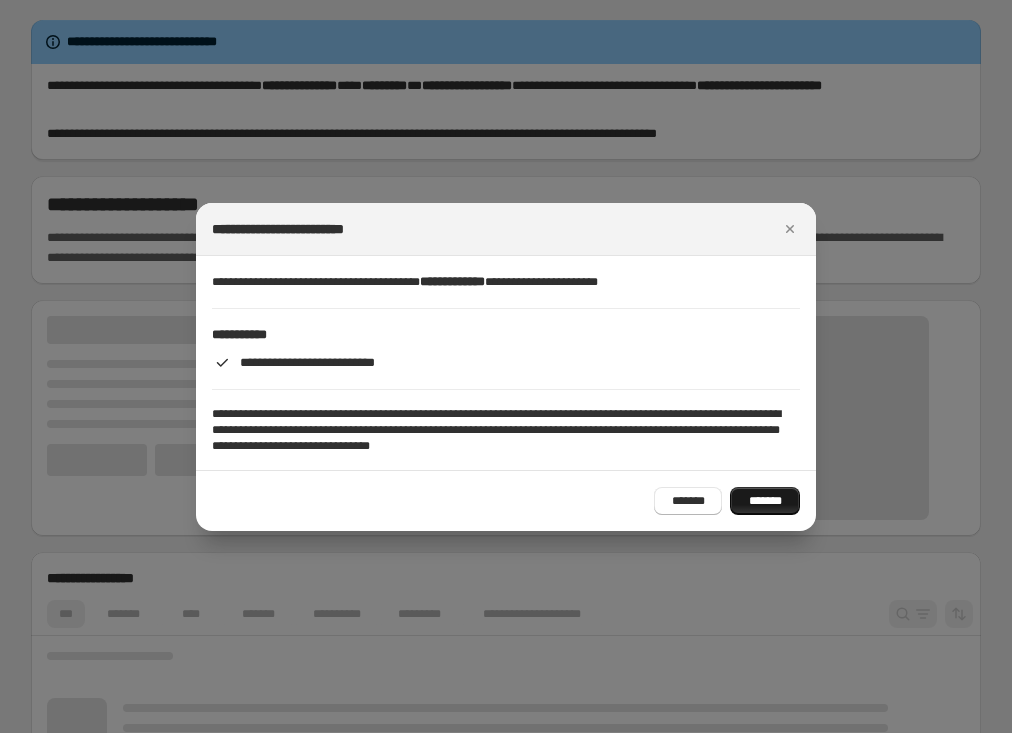 click on "*******" at bounding box center (765, 501) 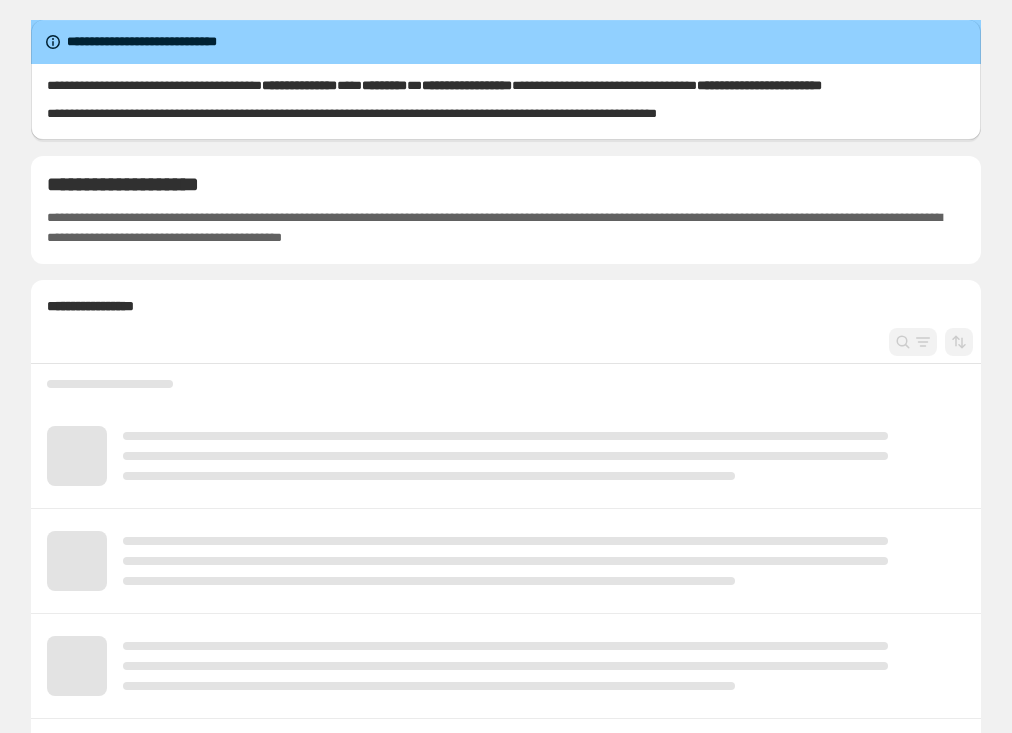 scroll, scrollTop: 0, scrollLeft: 0, axis: both 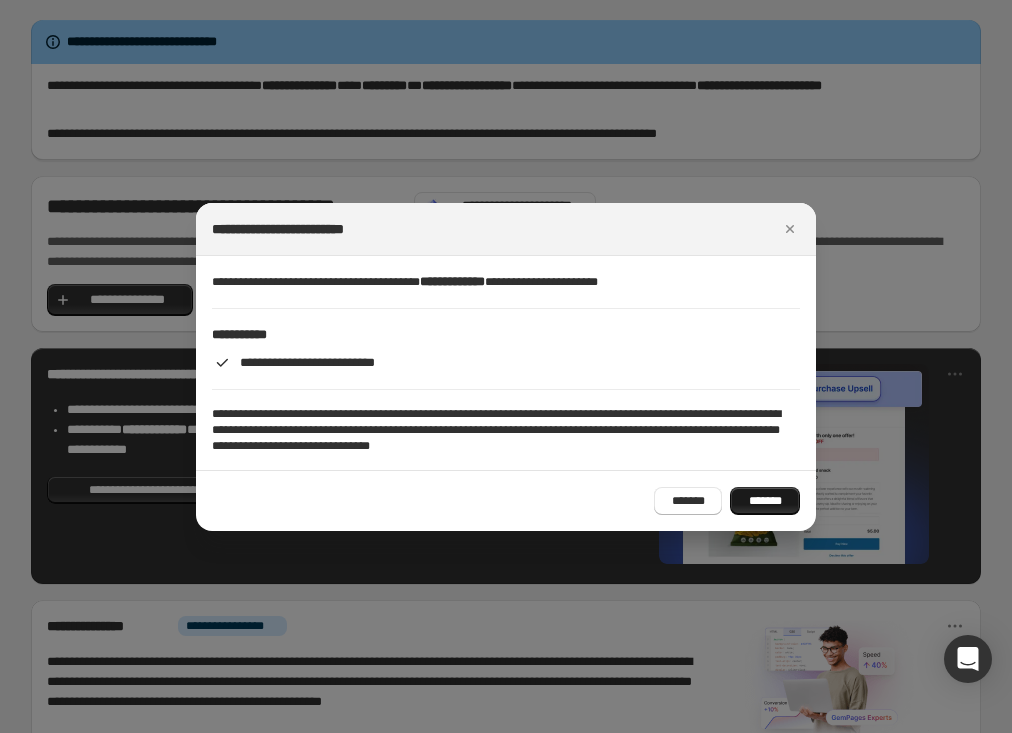 click on "*******" at bounding box center [765, 501] 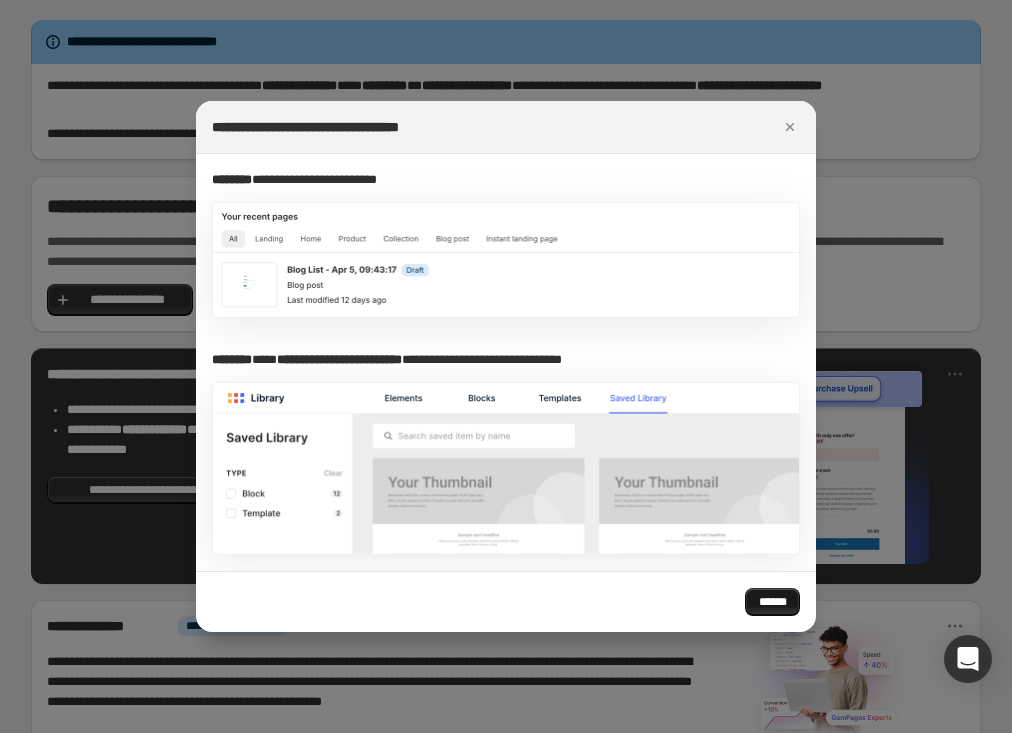click on "******" at bounding box center [772, 602] 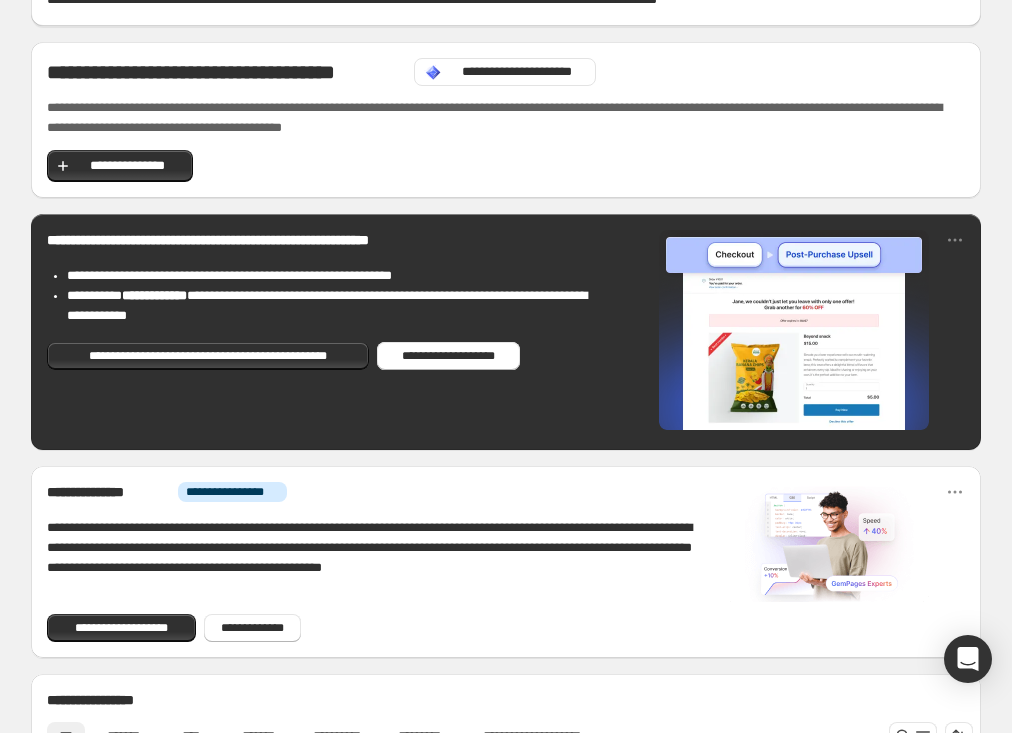 scroll, scrollTop: 545, scrollLeft: 0, axis: vertical 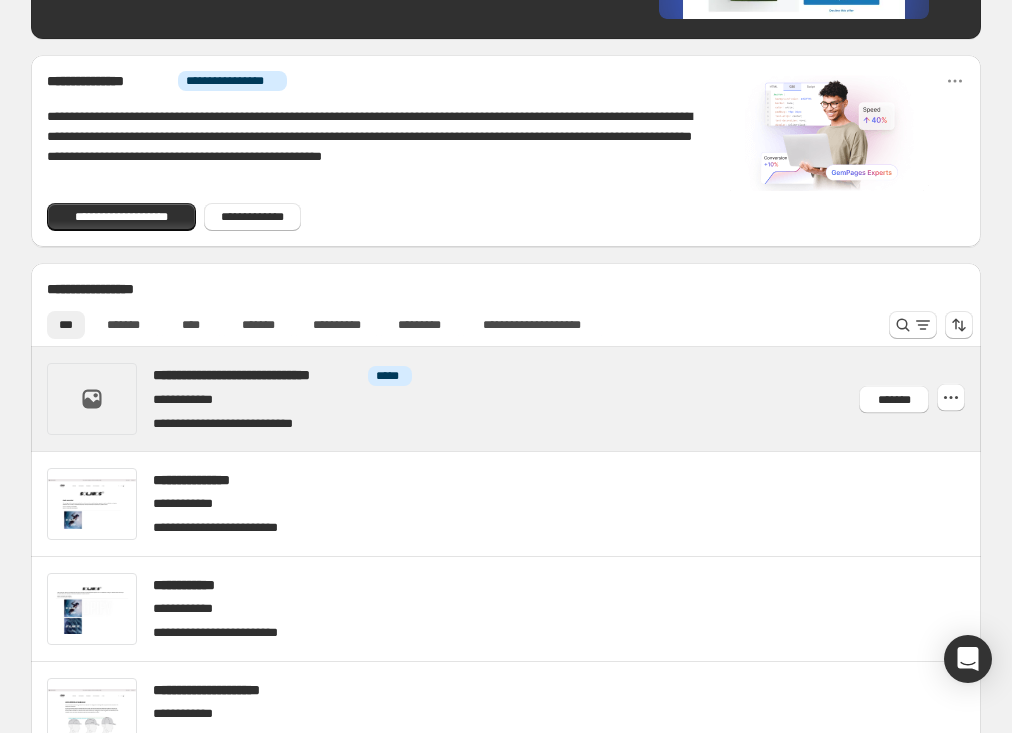 click at bounding box center (530, 399) 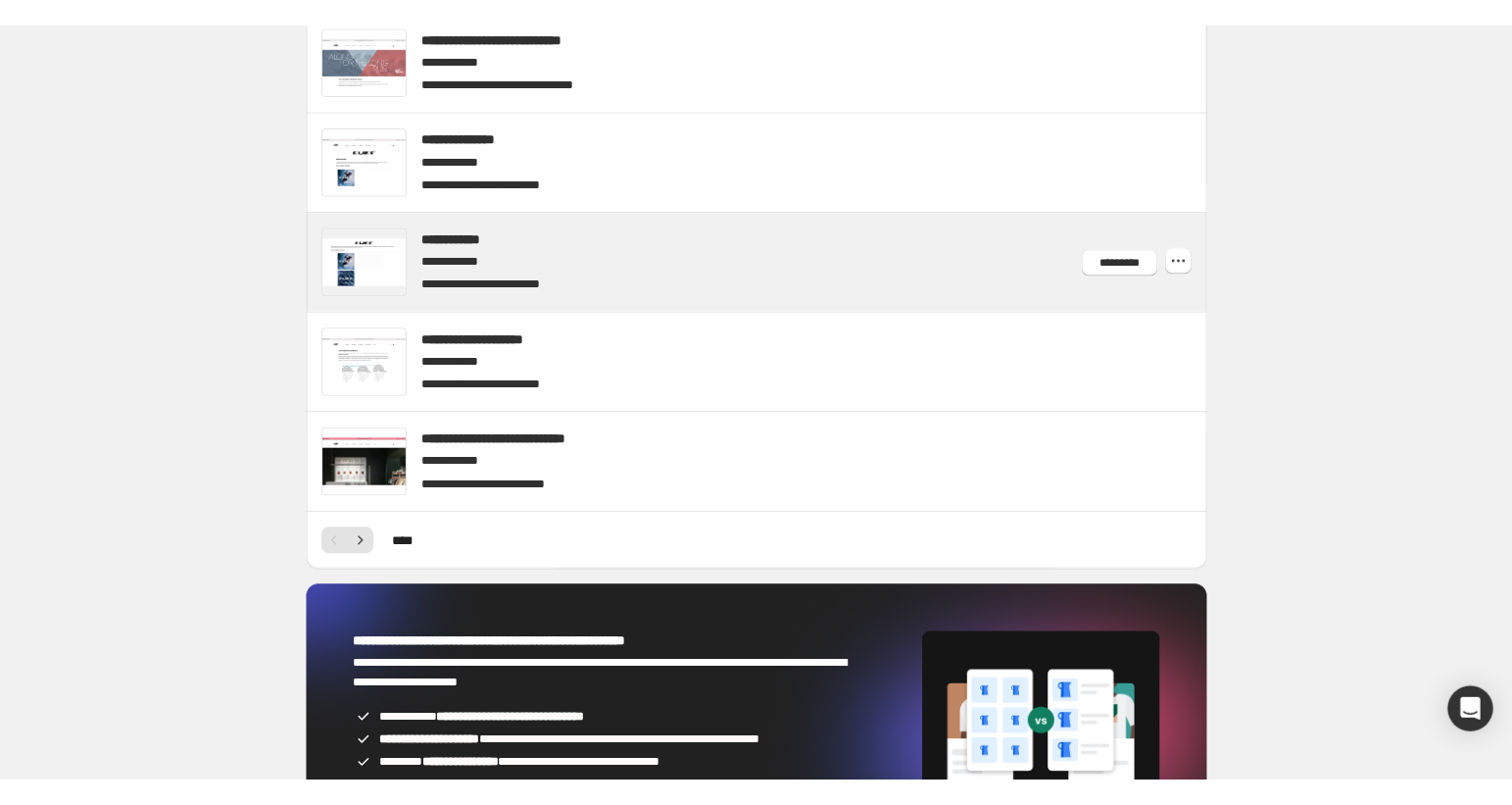 scroll, scrollTop: 701, scrollLeft: 0, axis: vertical 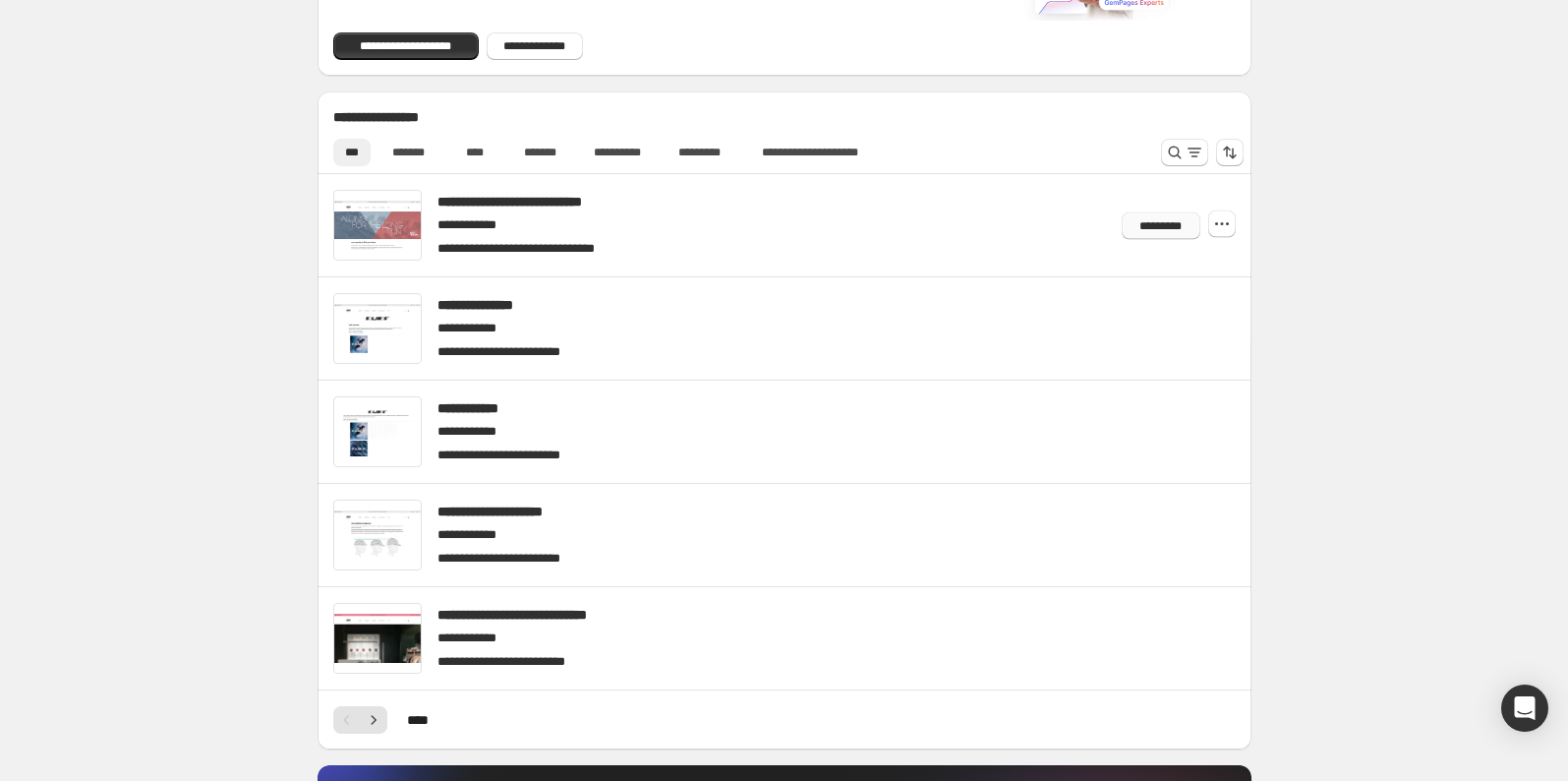 click on "*********" at bounding box center (1160, 225) 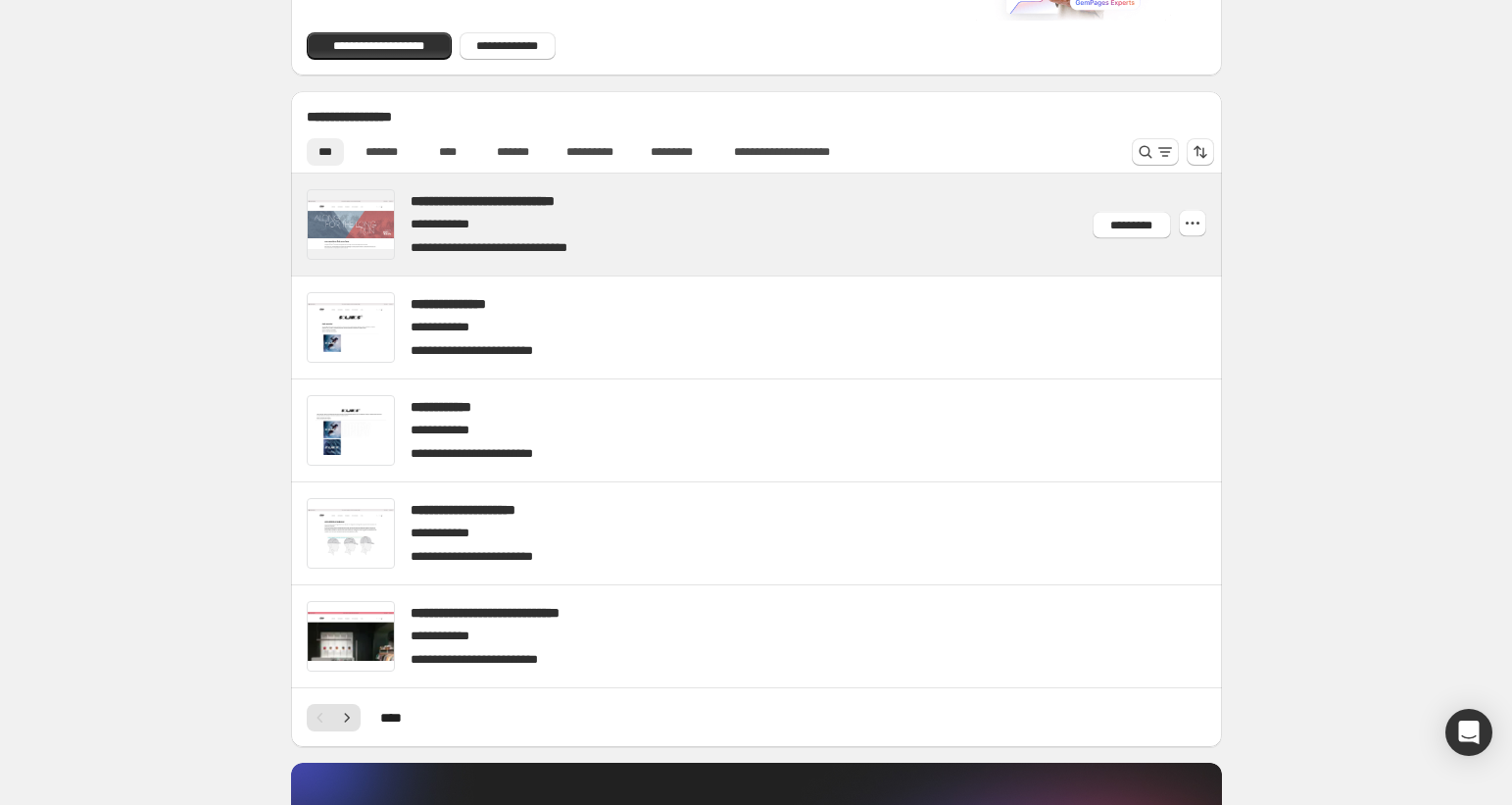click at bounding box center [779, 225] 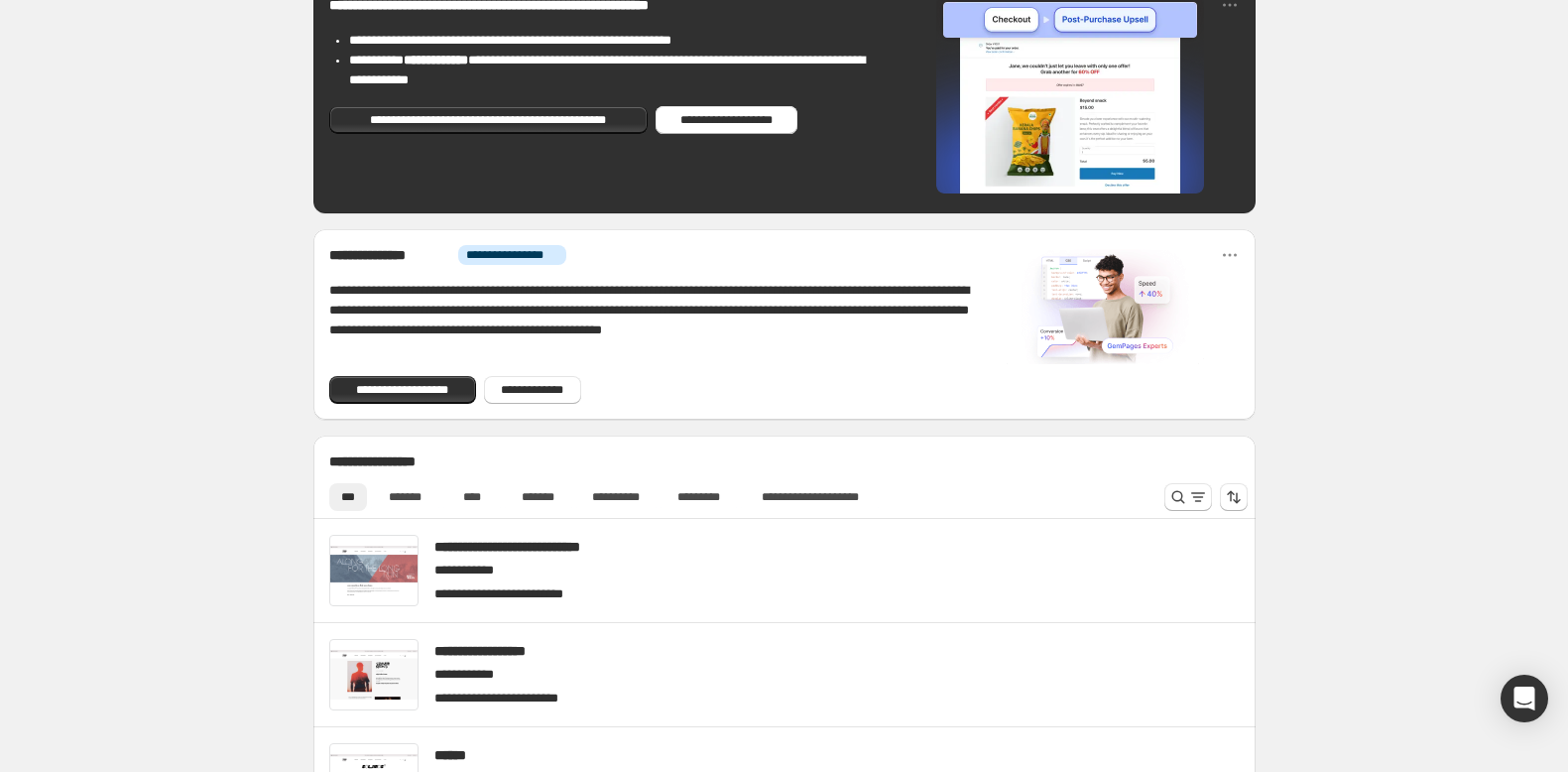 scroll, scrollTop: 463, scrollLeft: 0, axis: vertical 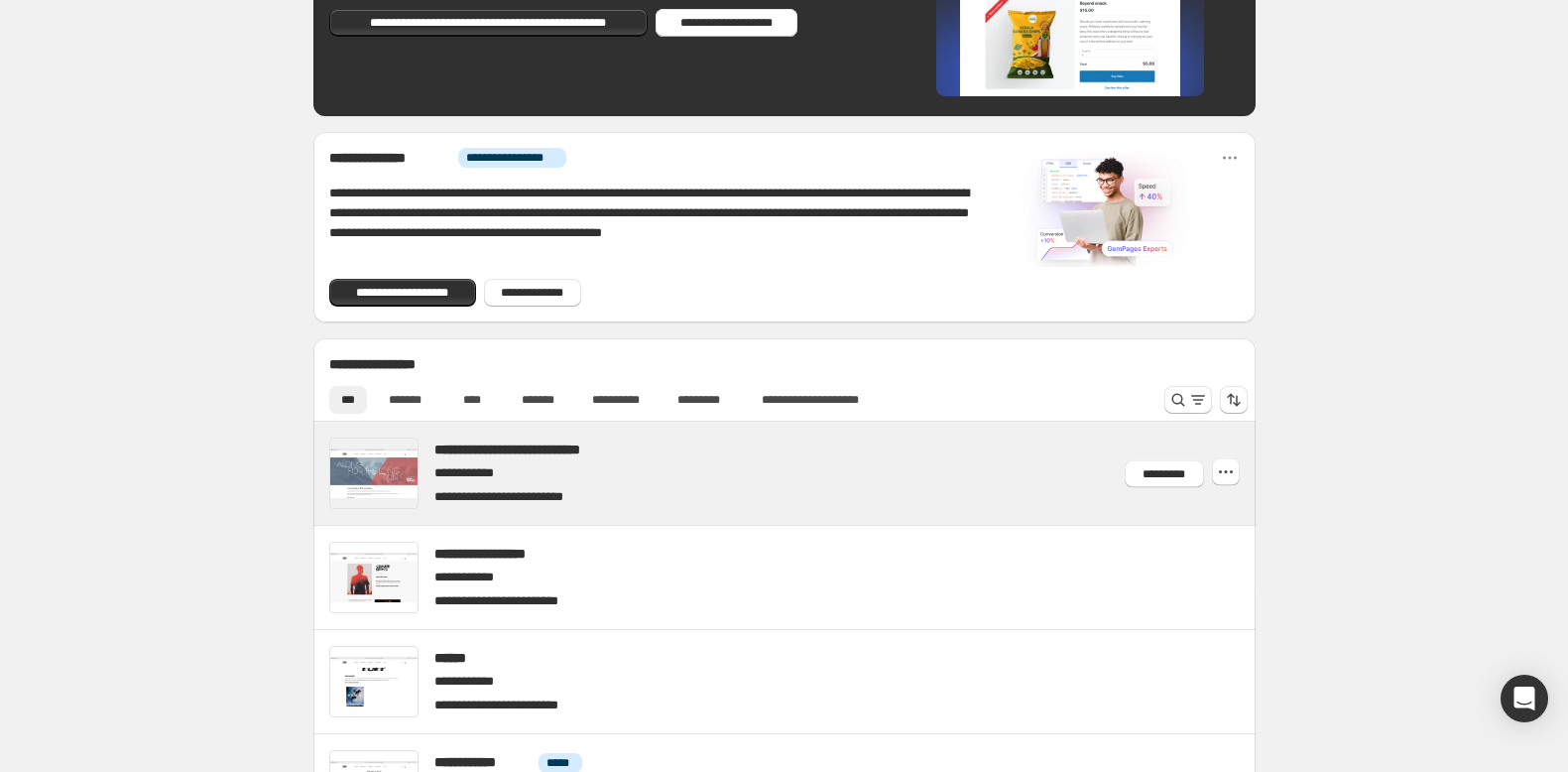 click at bounding box center (807, 473) 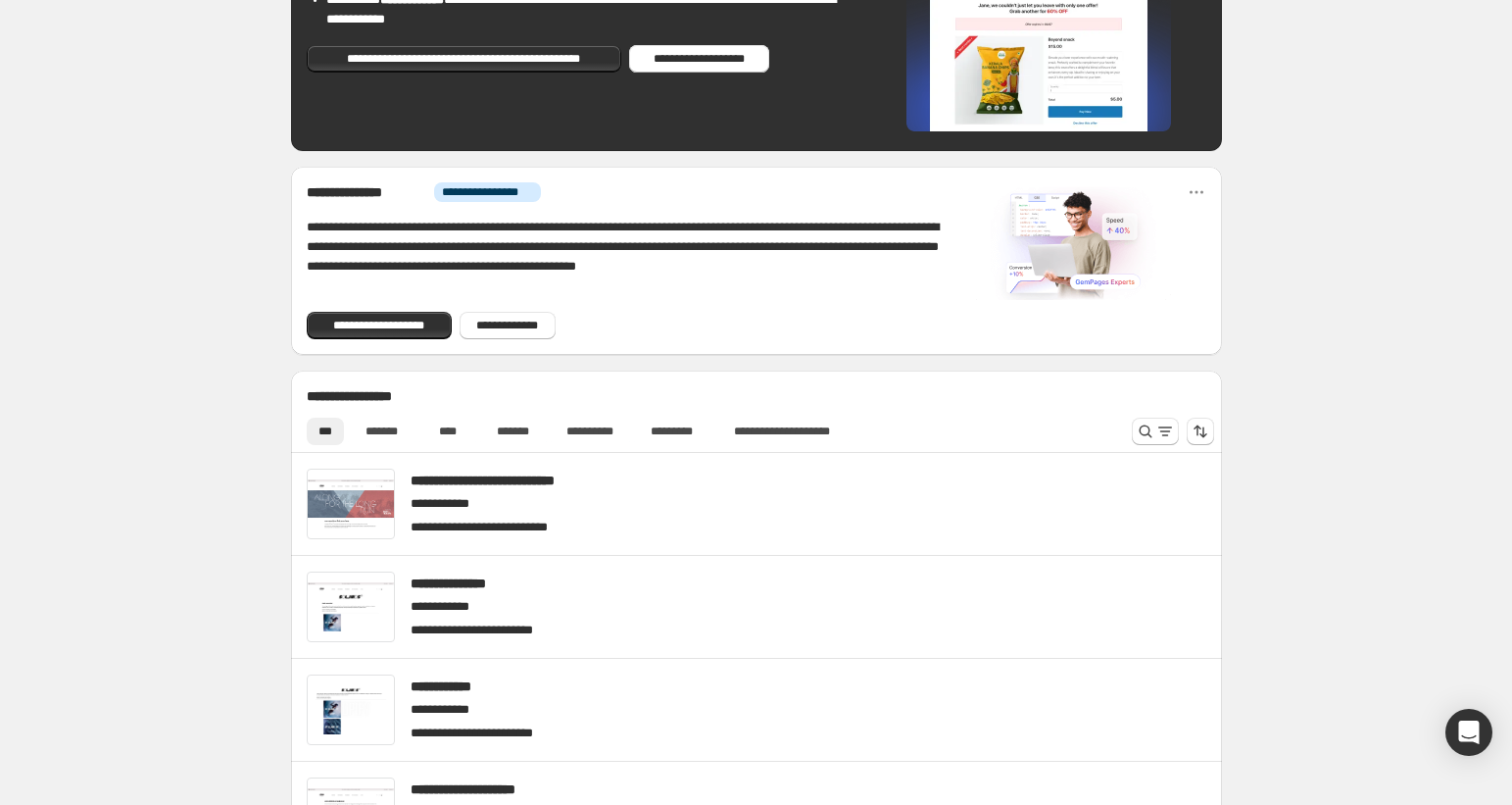 scroll, scrollTop: 458, scrollLeft: 0, axis: vertical 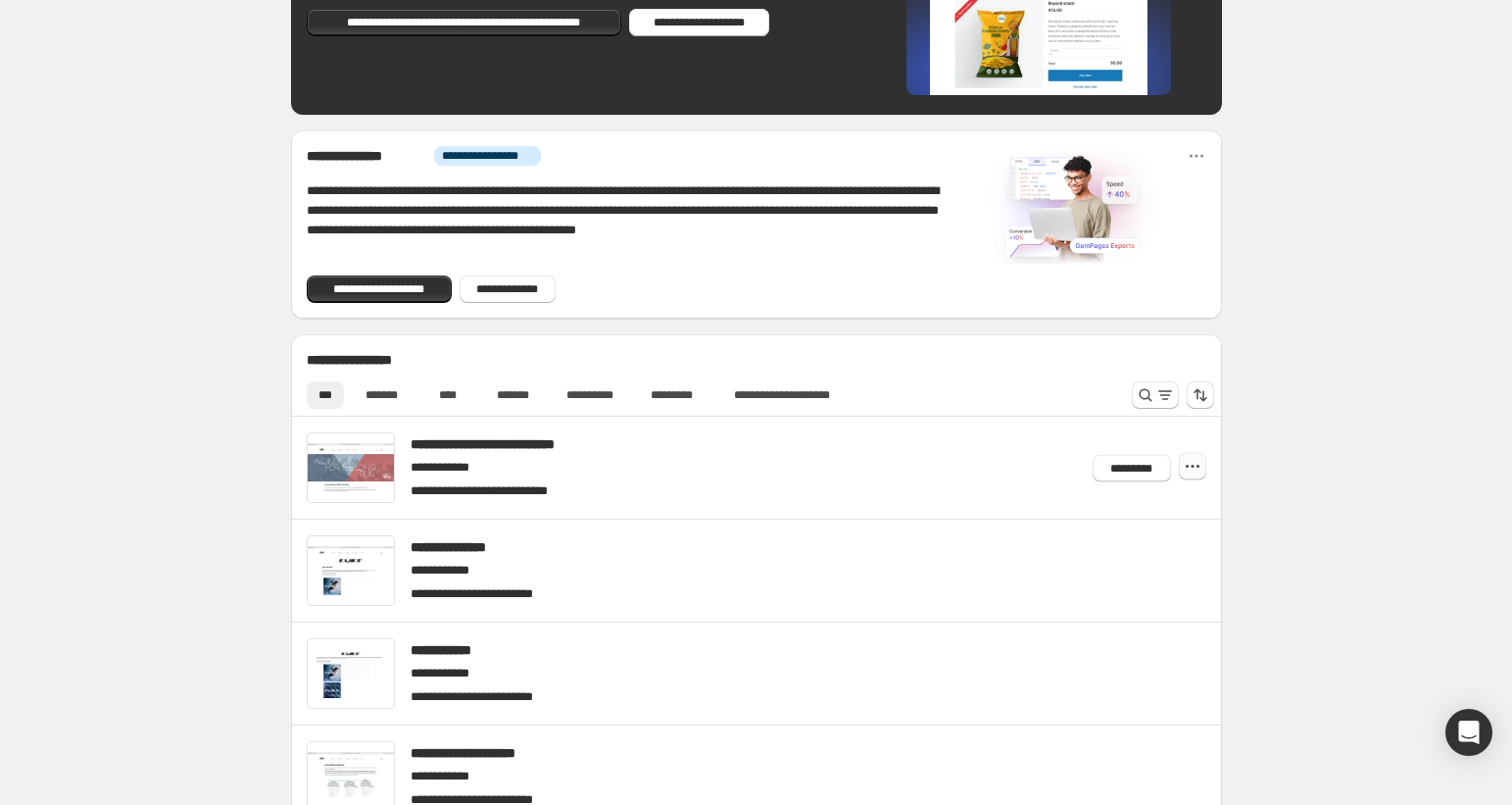 click 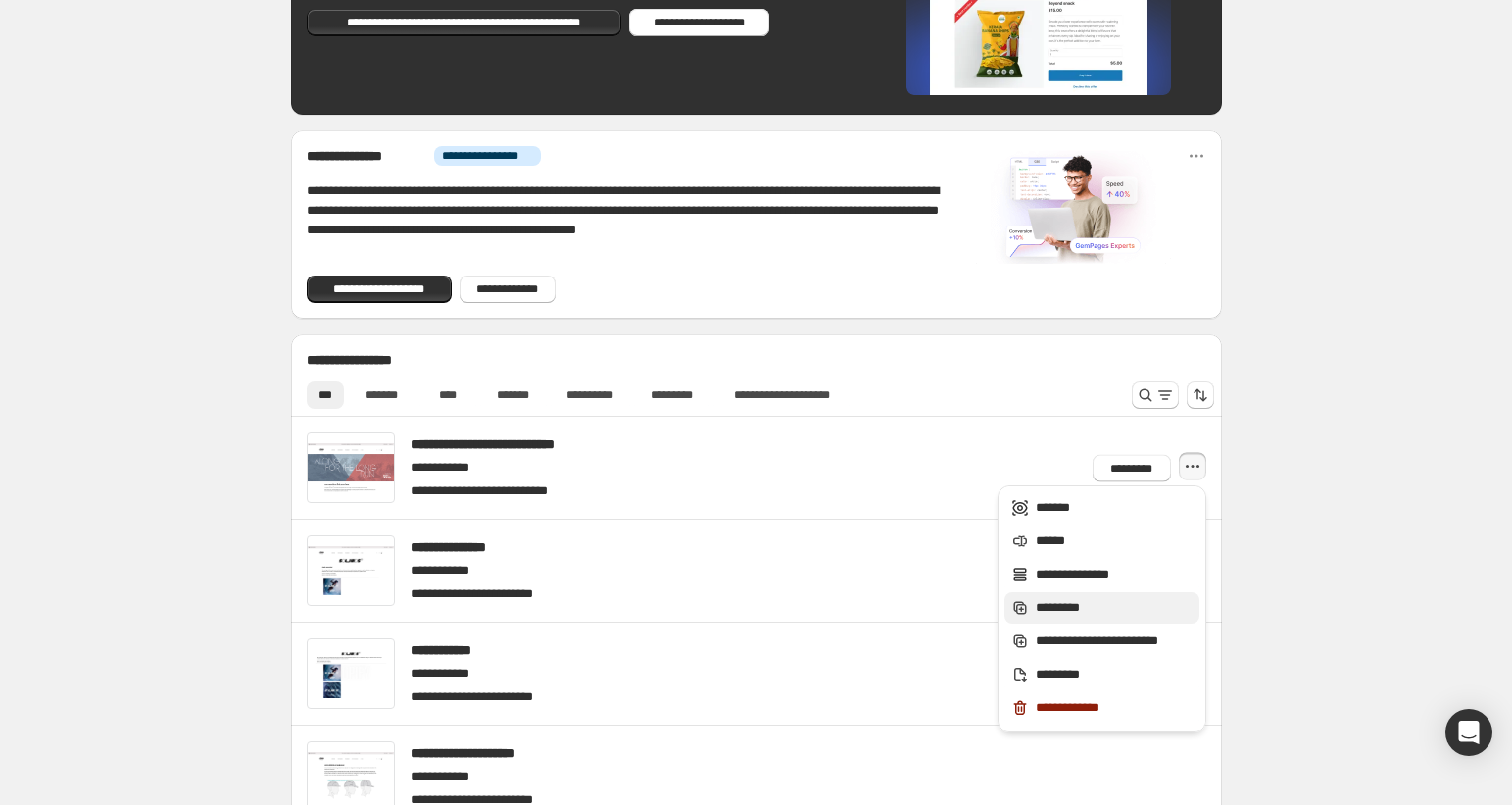 click on "*********" at bounding box center (1114, 608) 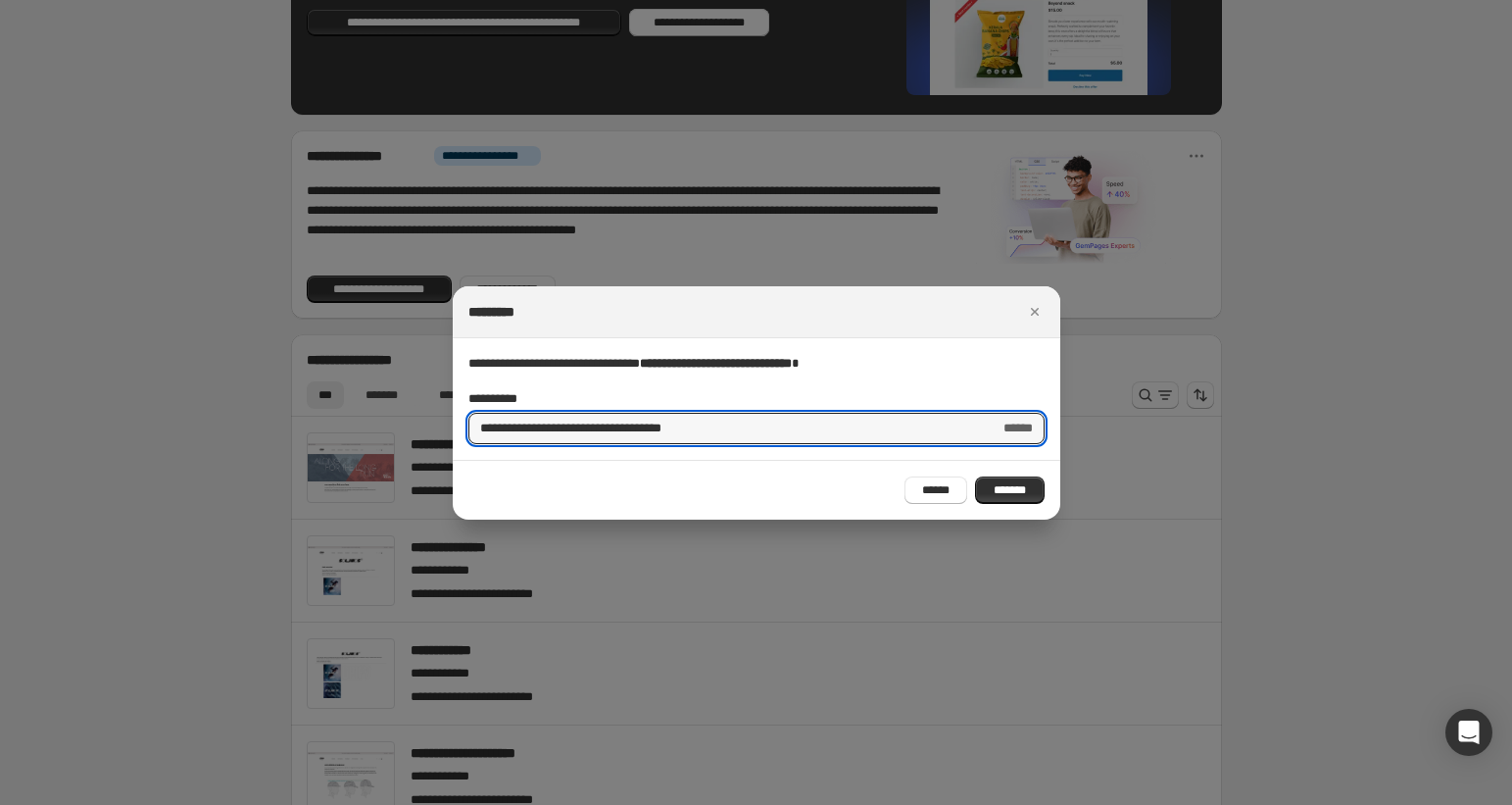 drag, startPoint x: 523, startPoint y: 427, endPoint x: 422, endPoint y: 426, distance: 101.00495 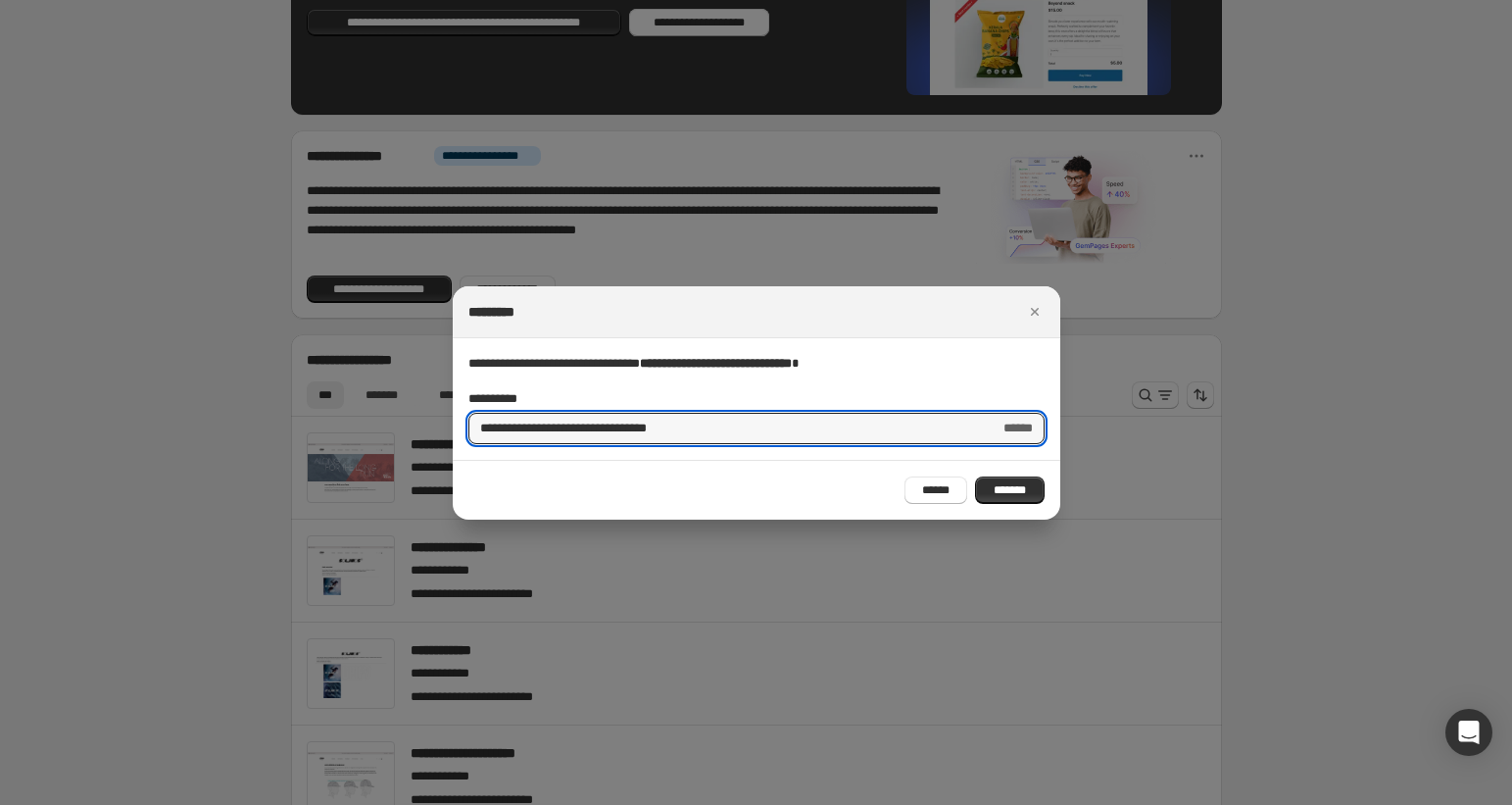 type on "**********" 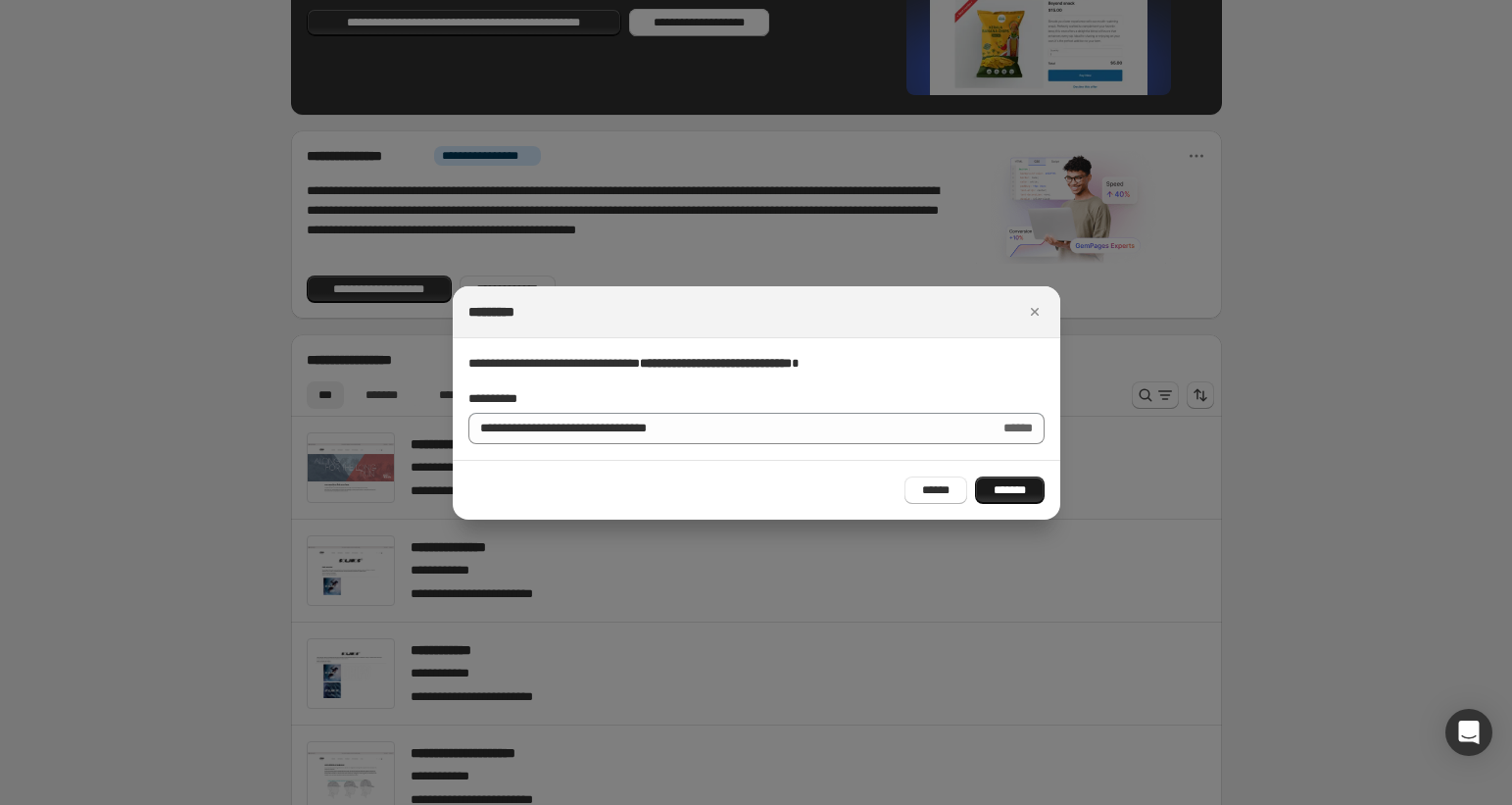 click on "*******" at bounding box center (1009, 490) 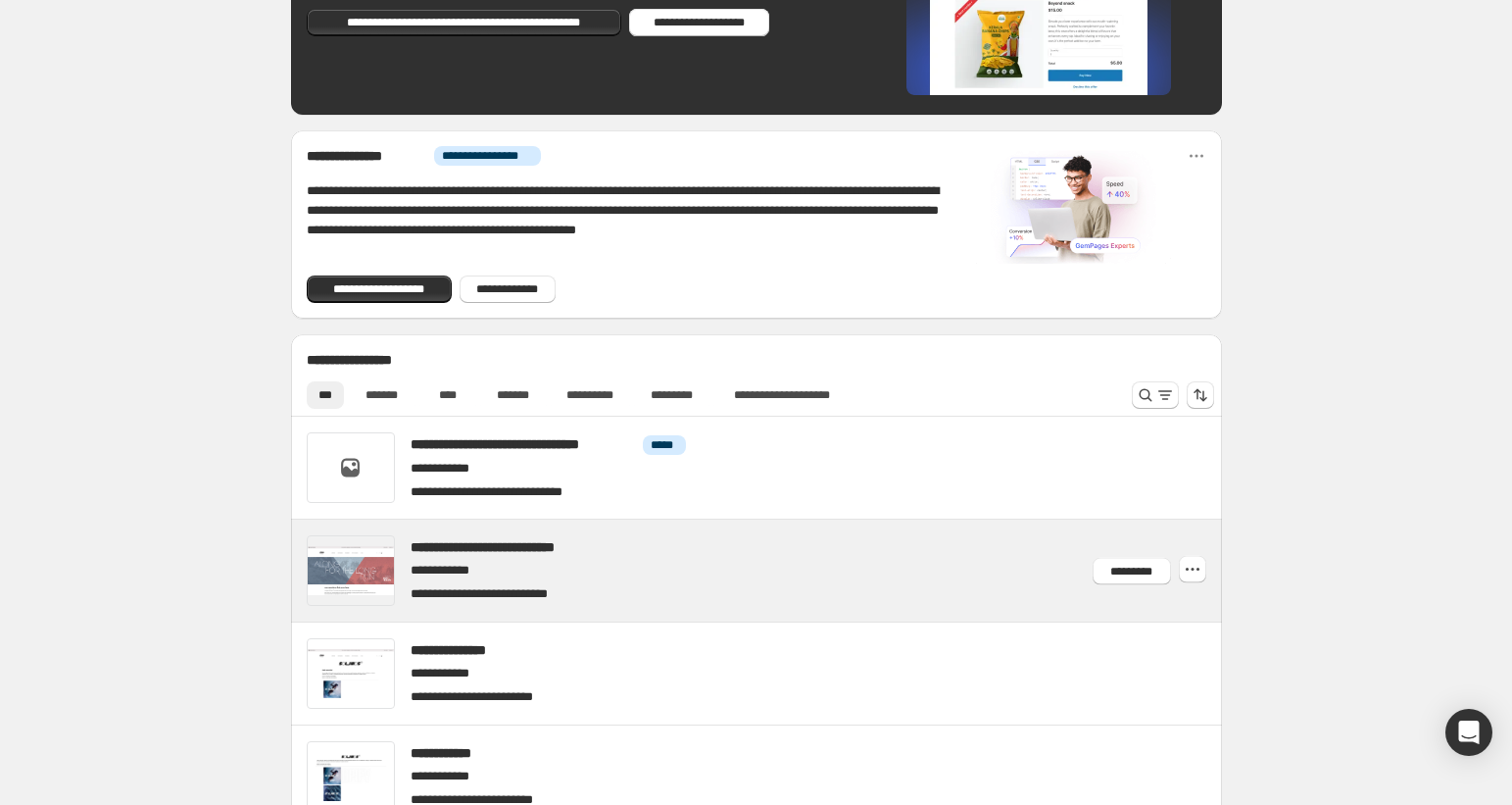 click at bounding box center (779, 571) 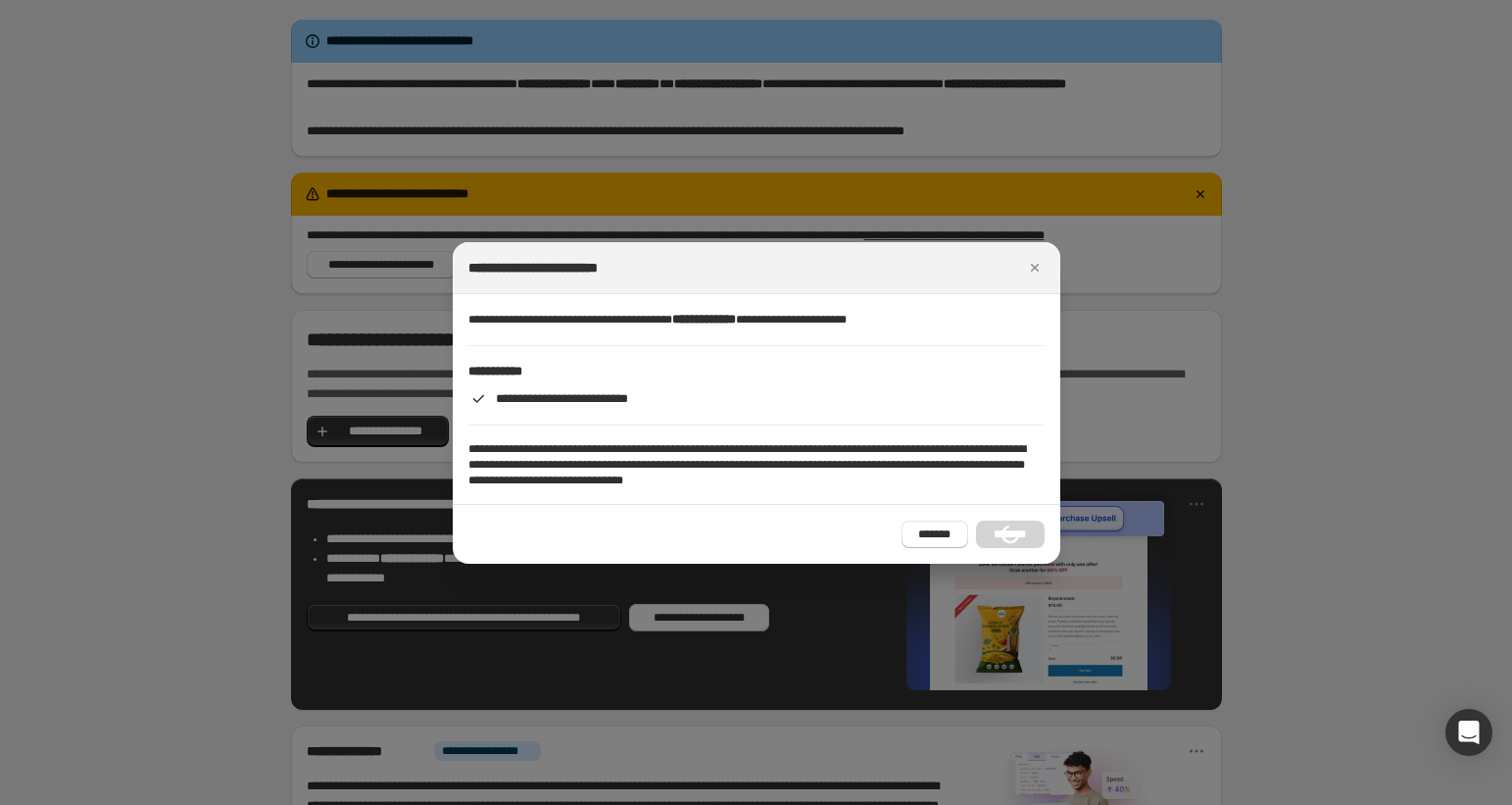 scroll, scrollTop: 0, scrollLeft: 0, axis: both 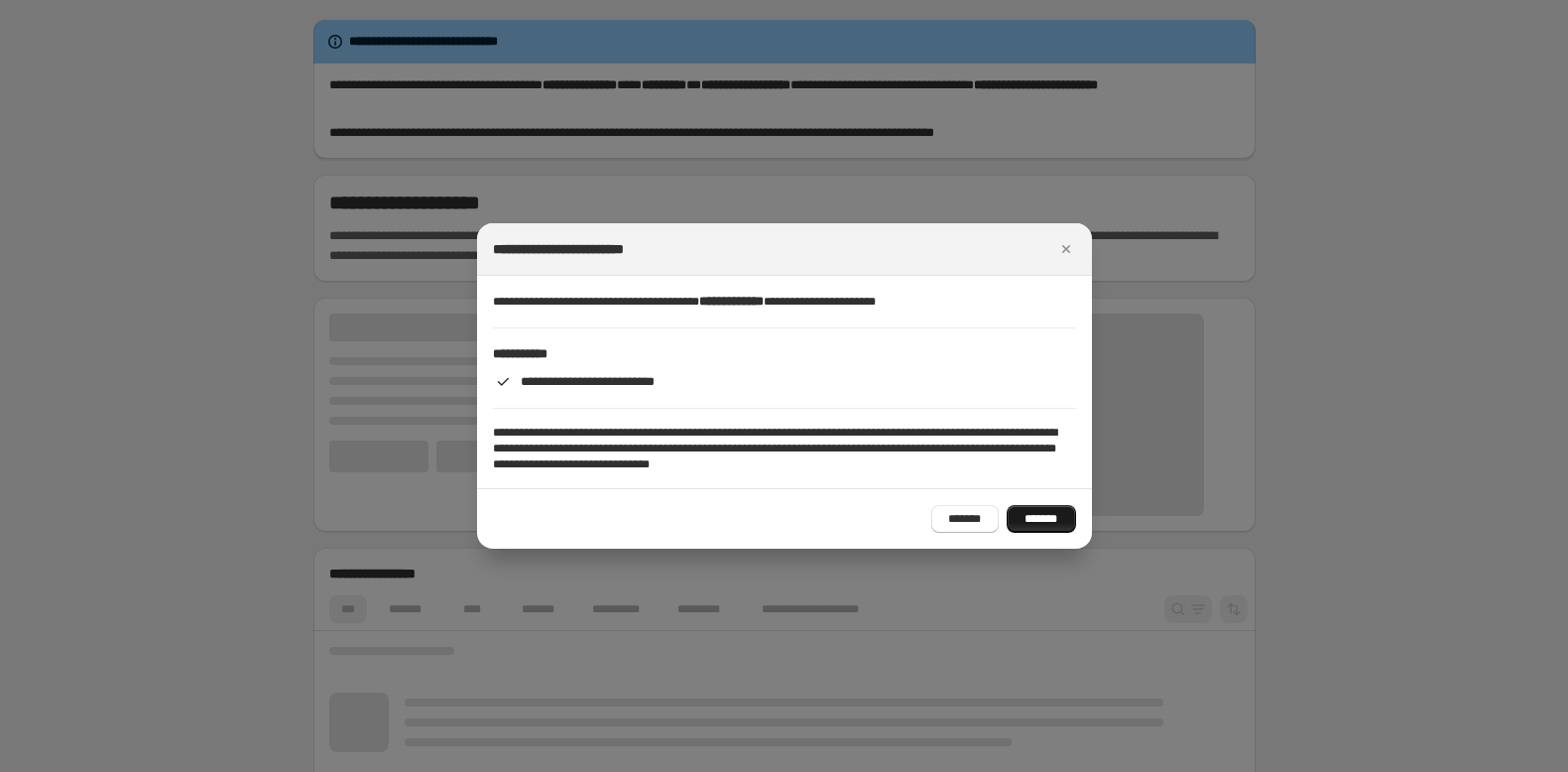 click on "*******" at bounding box center (1041, 519) 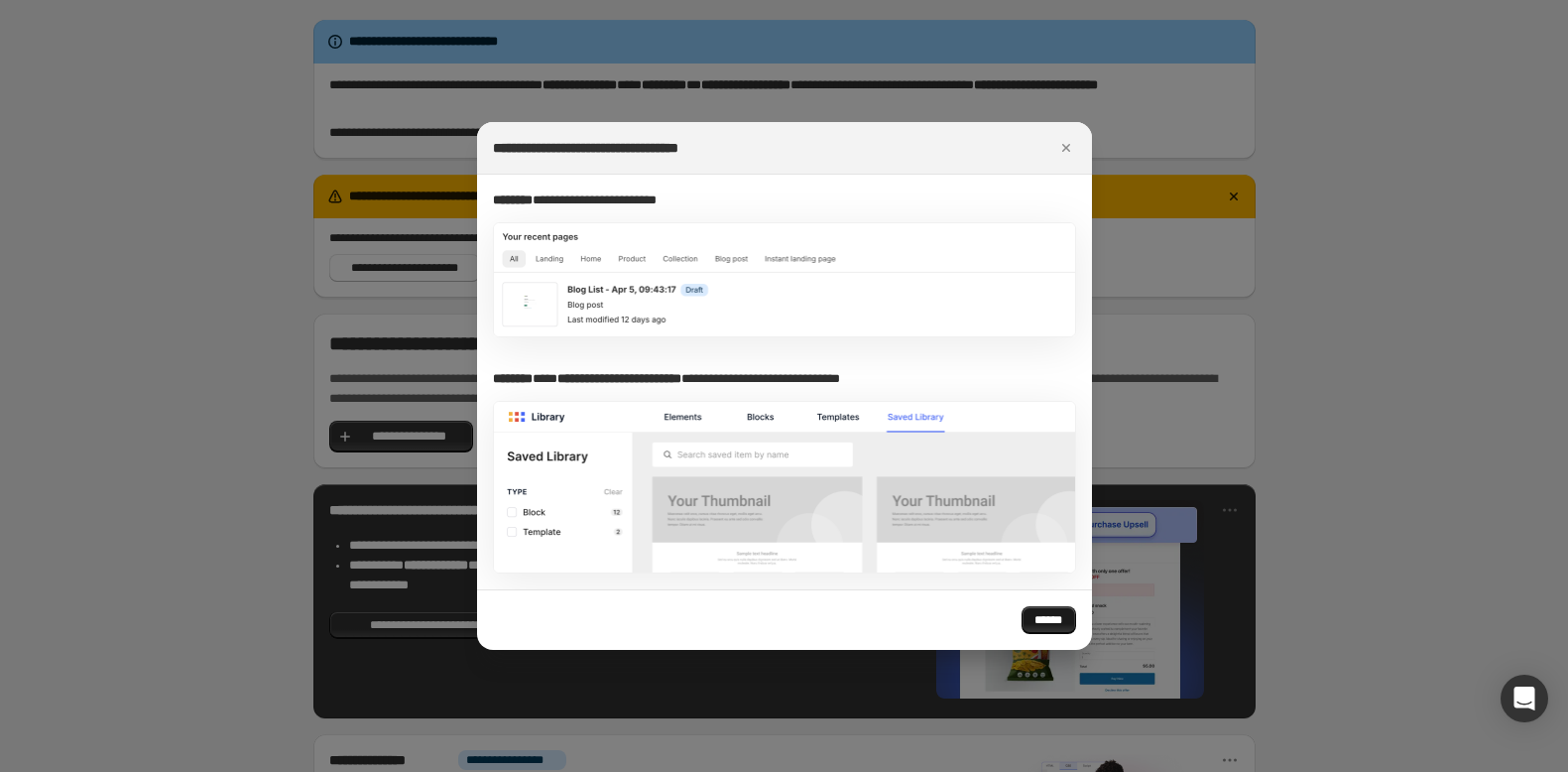 click on "******" at bounding box center (1048, 620) 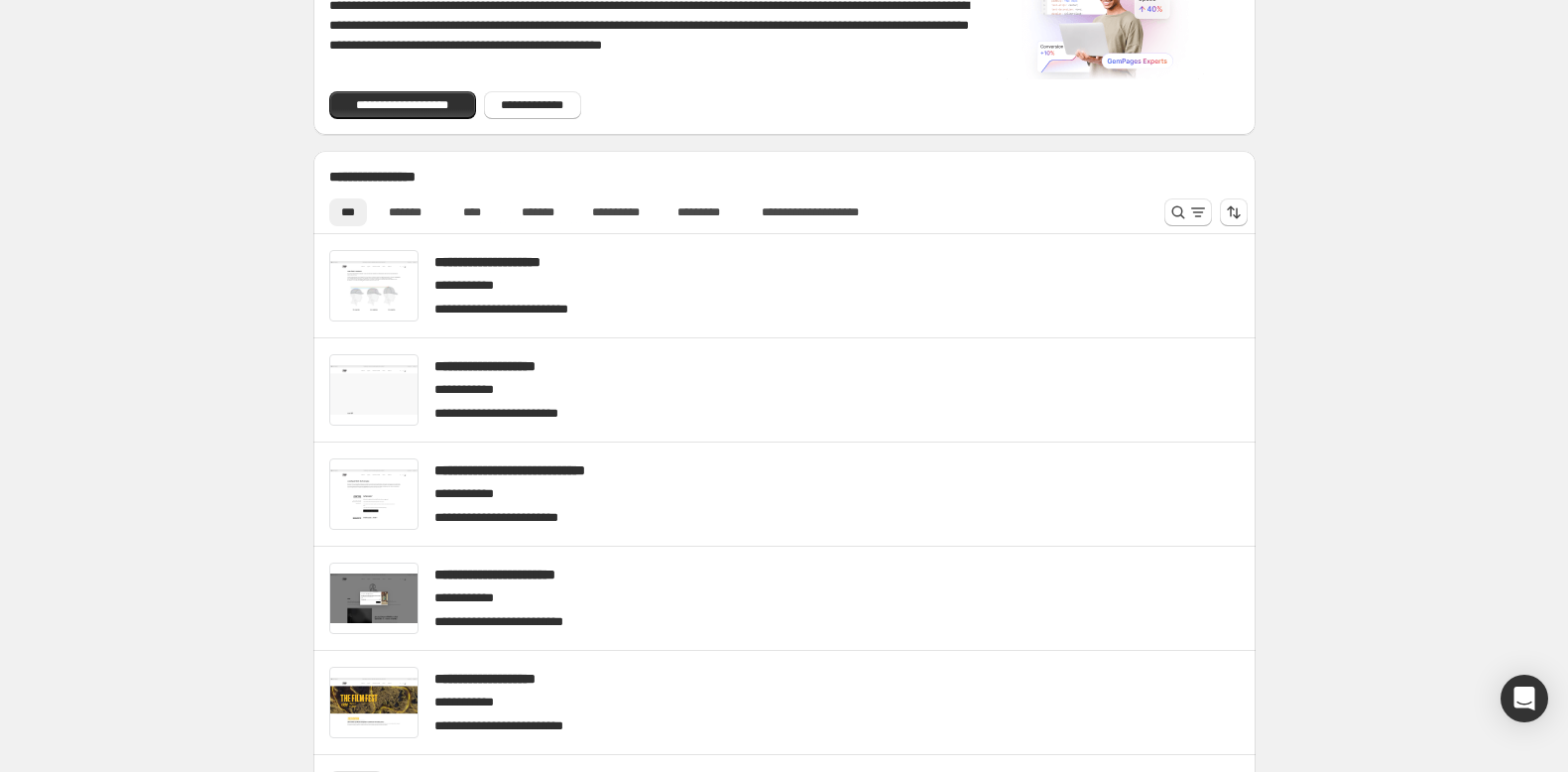 scroll, scrollTop: 0, scrollLeft: 0, axis: both 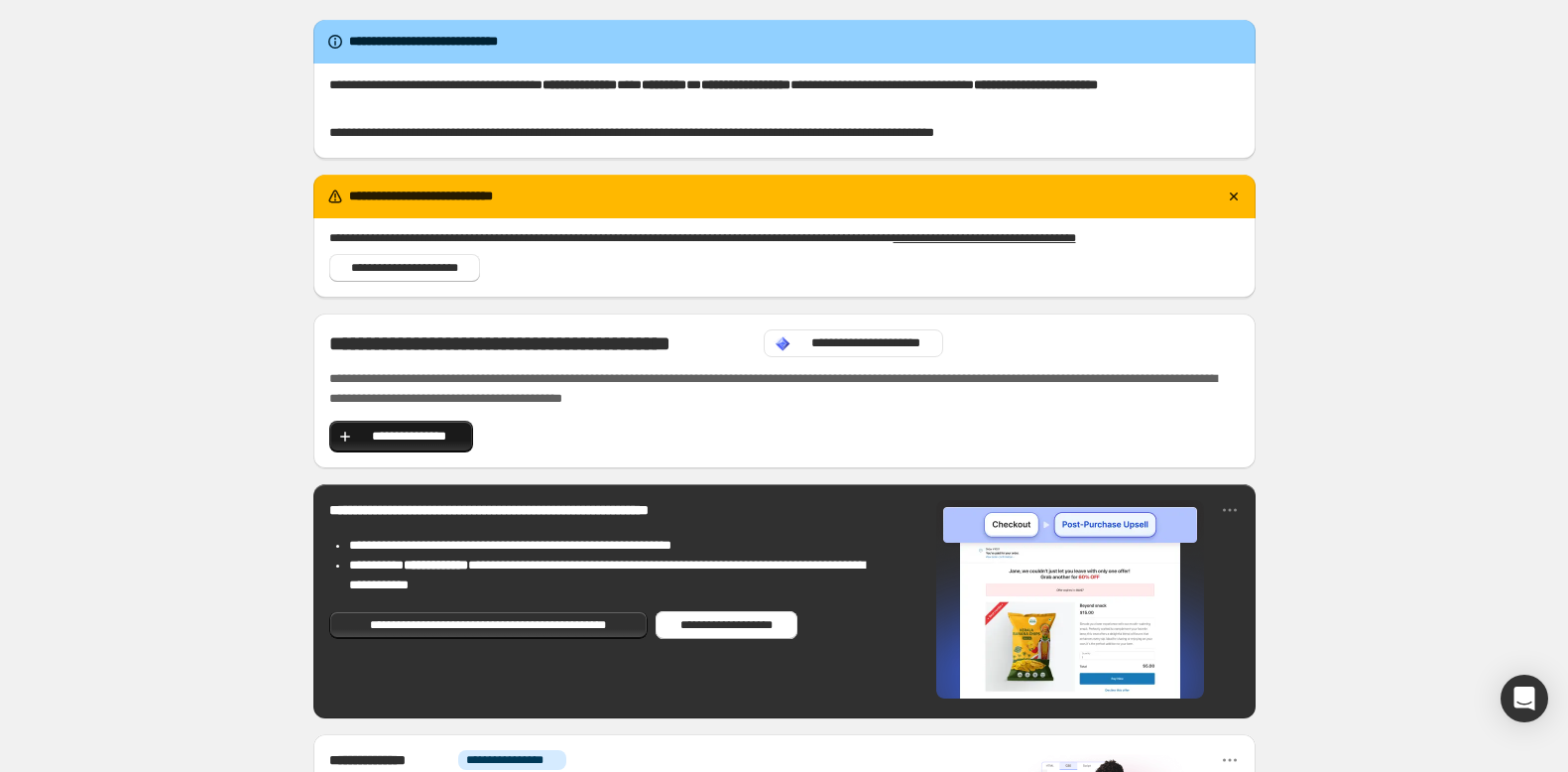 click on "**********" at bounding box center [410, 437] 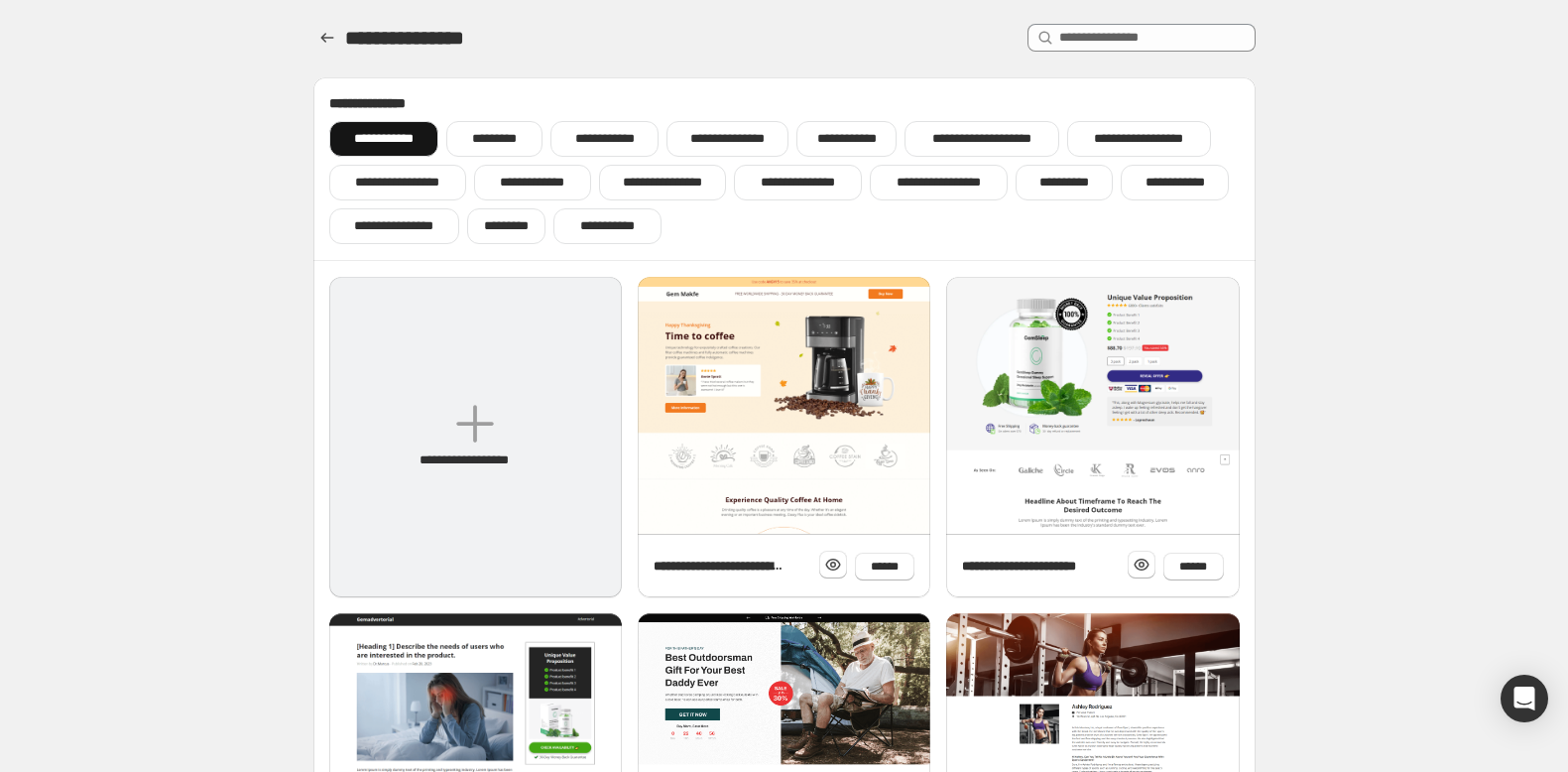 click on "**********" at bounding box center (475, 437) 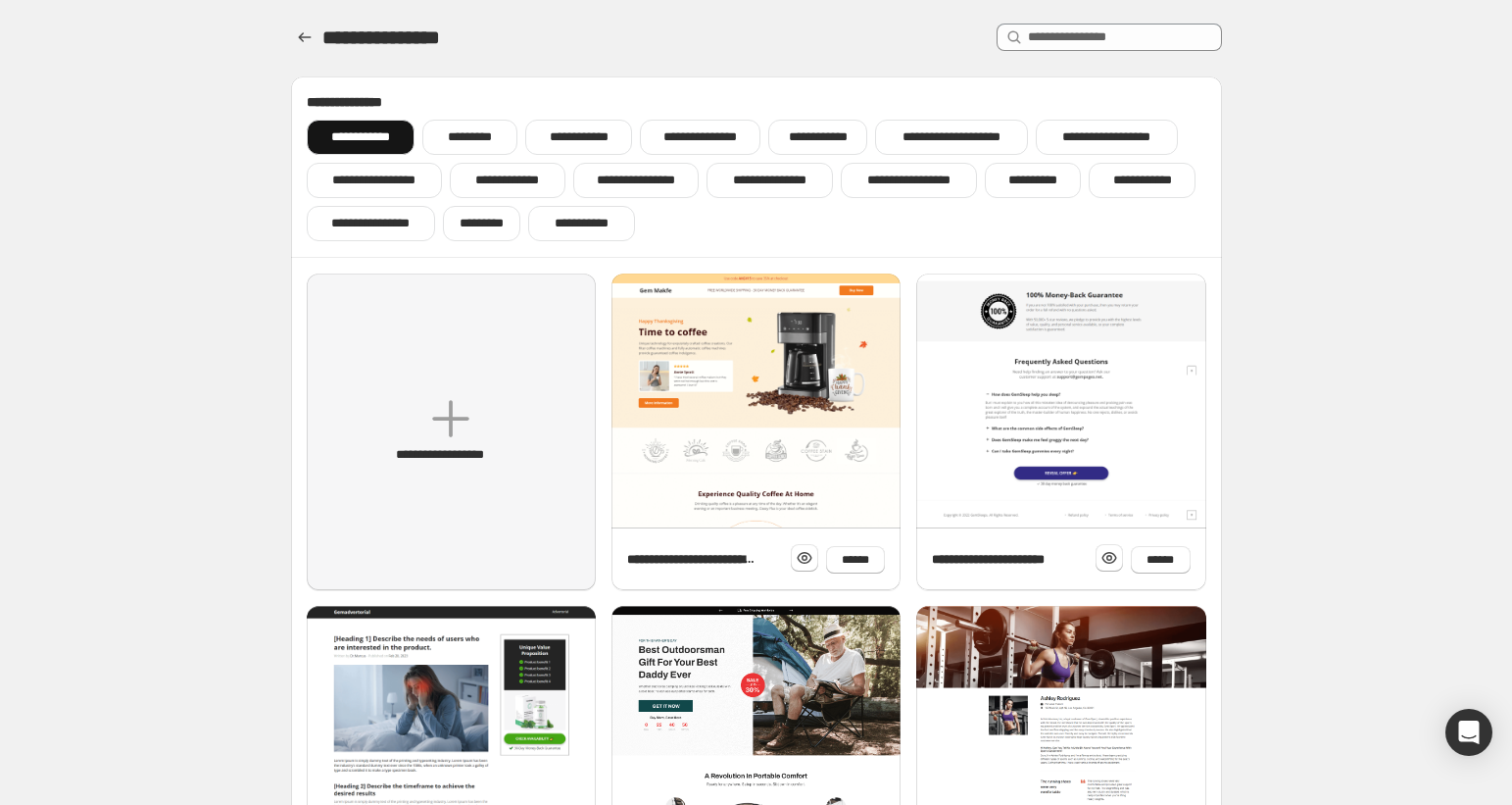 scroll, scrollTop: 0, scrollLeft: 0, axis: both 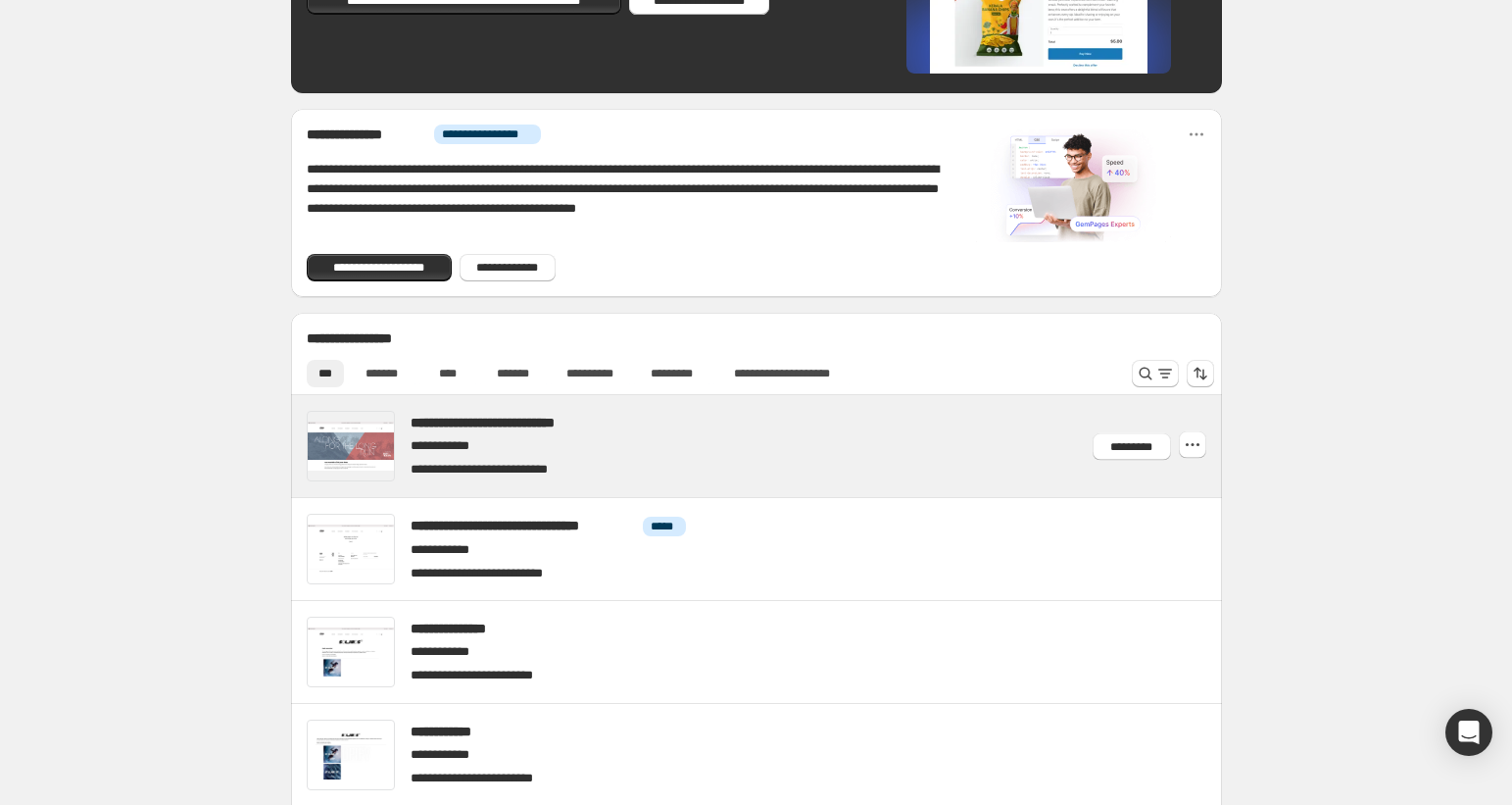 click at bounding box center [779, 446] 